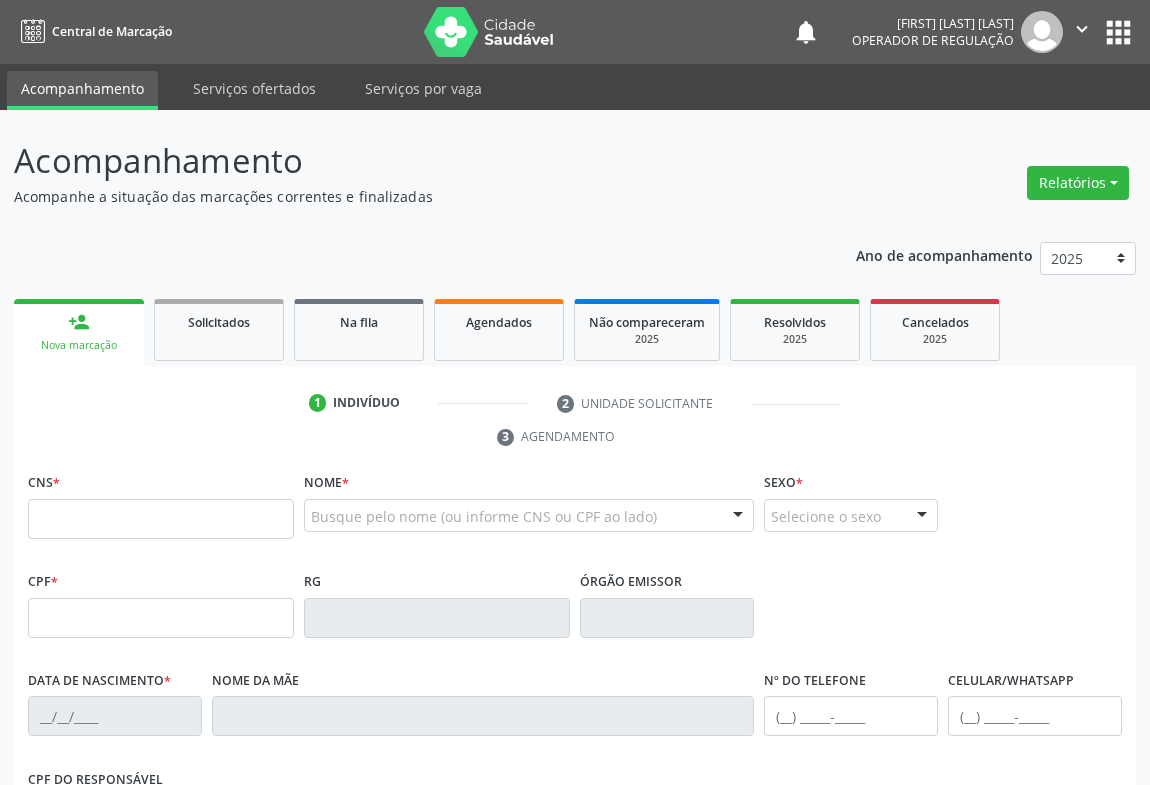 scroll, scrollTop: 0, scrollLeft: 0, axis: both 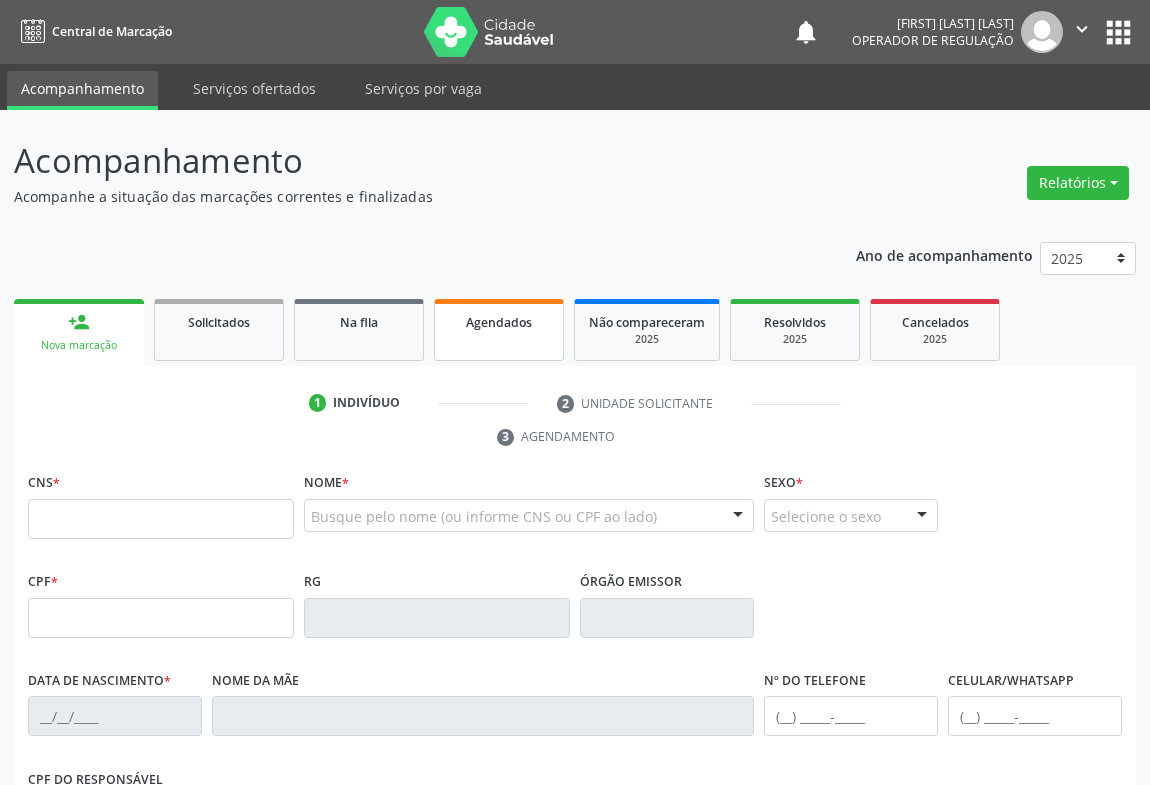 click on "Agendados" at bounding box center [499, 322] 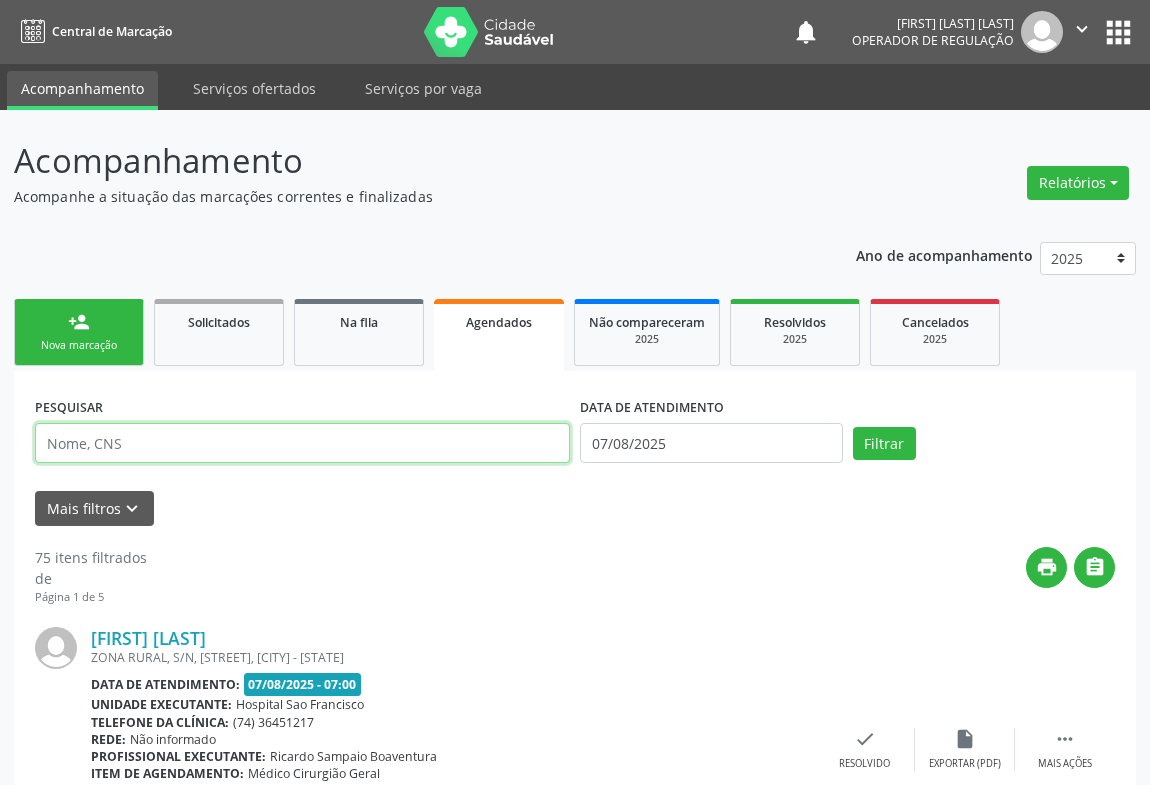 click at bounding box center [302, 443] 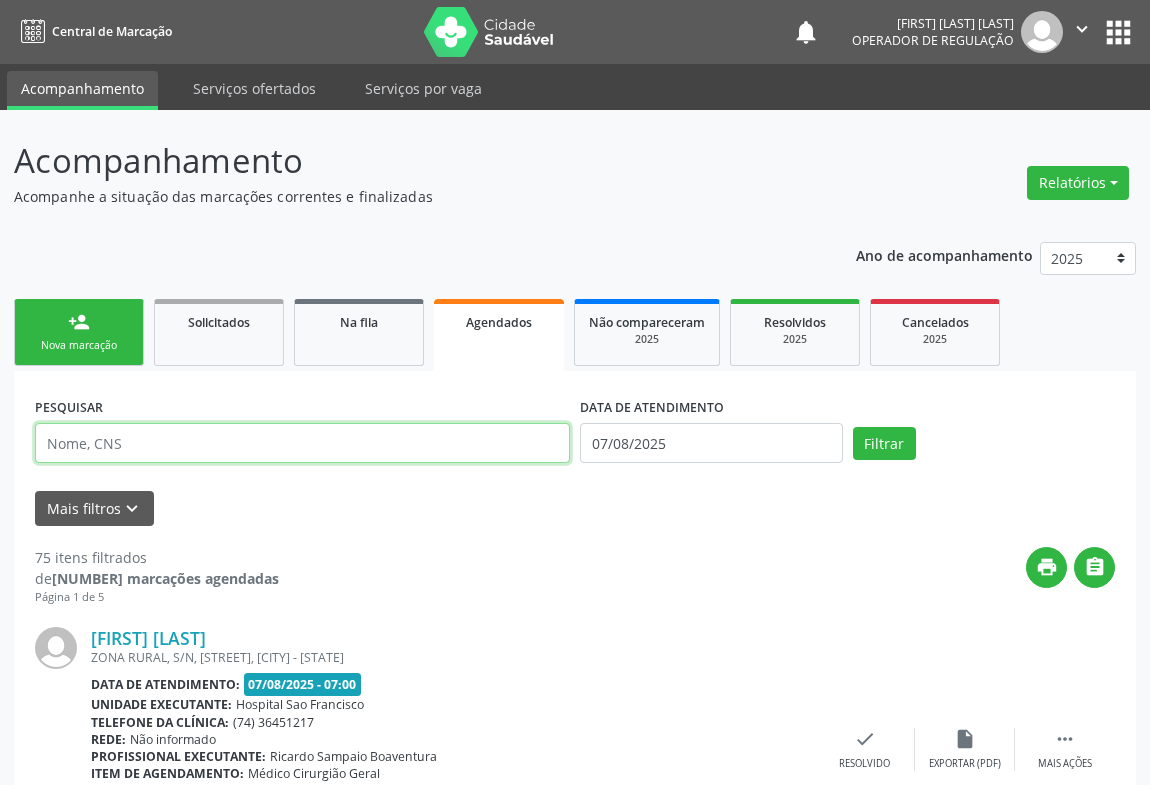 click at bounding box center (302, 443) 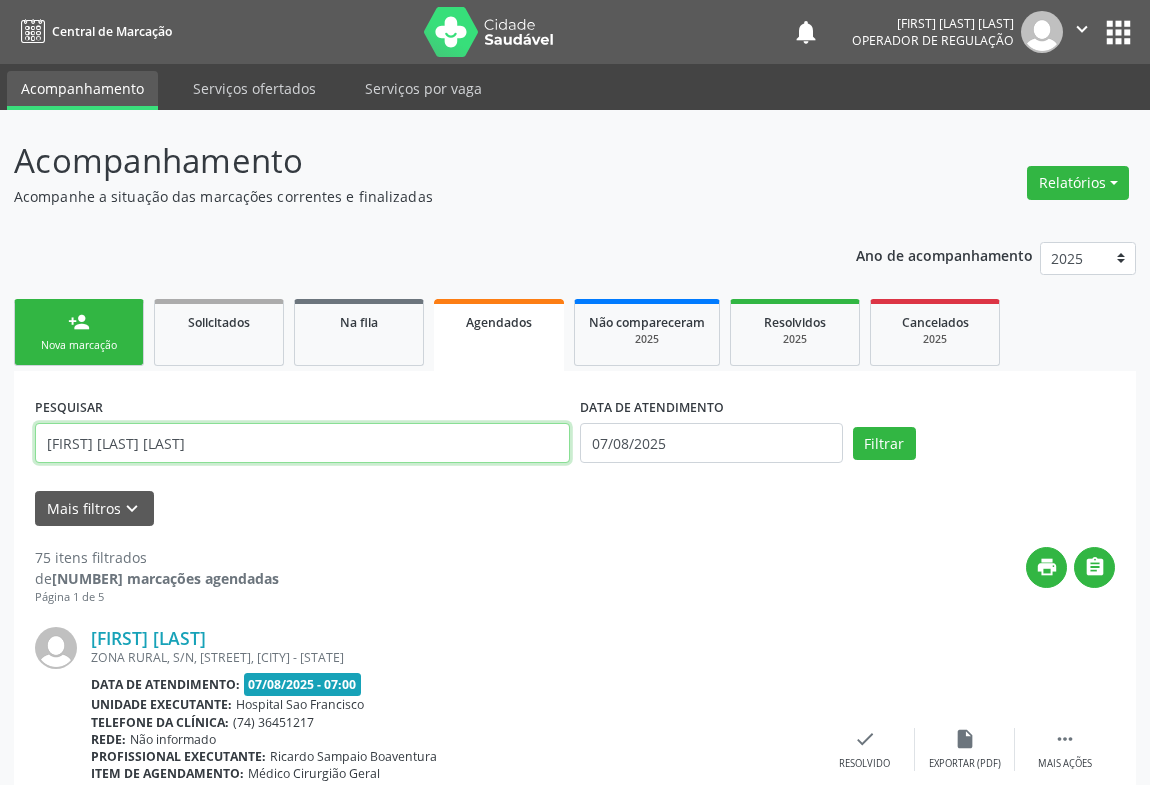 type on "[FIRST] [LAST] [LAST]" 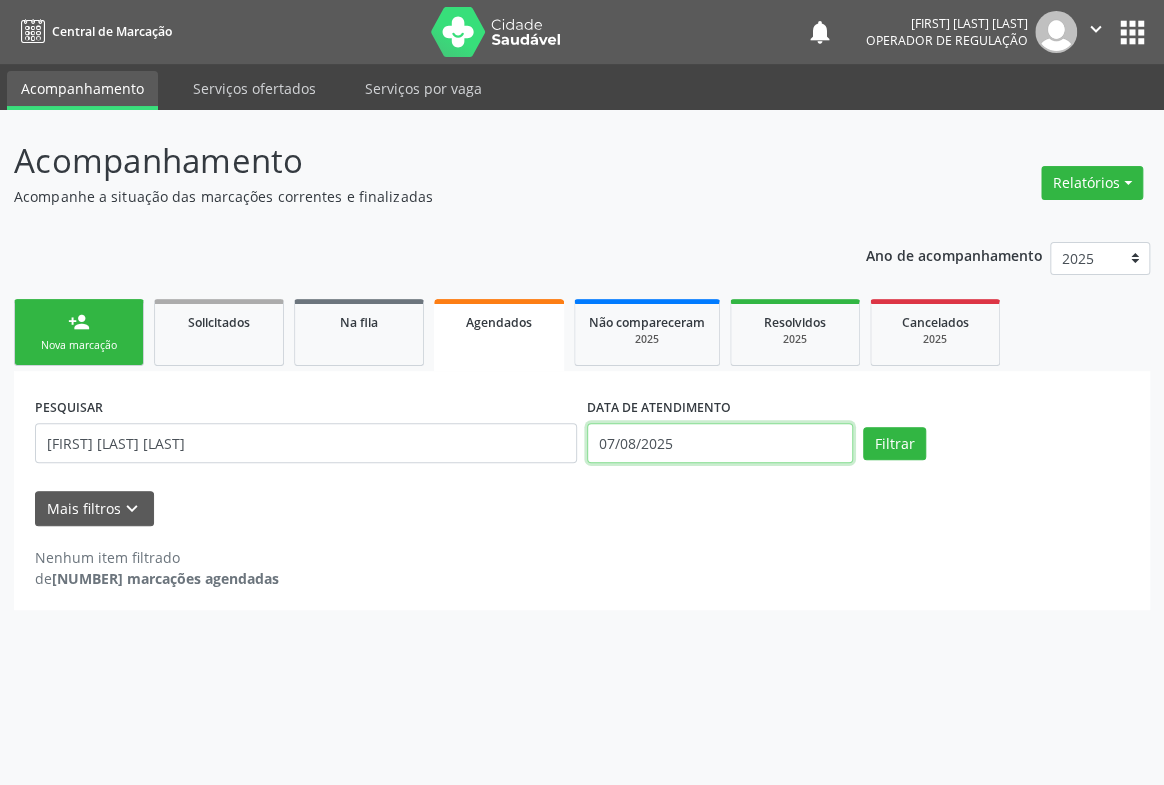 click on "07/08/2025" at bounding box center [720, 443] 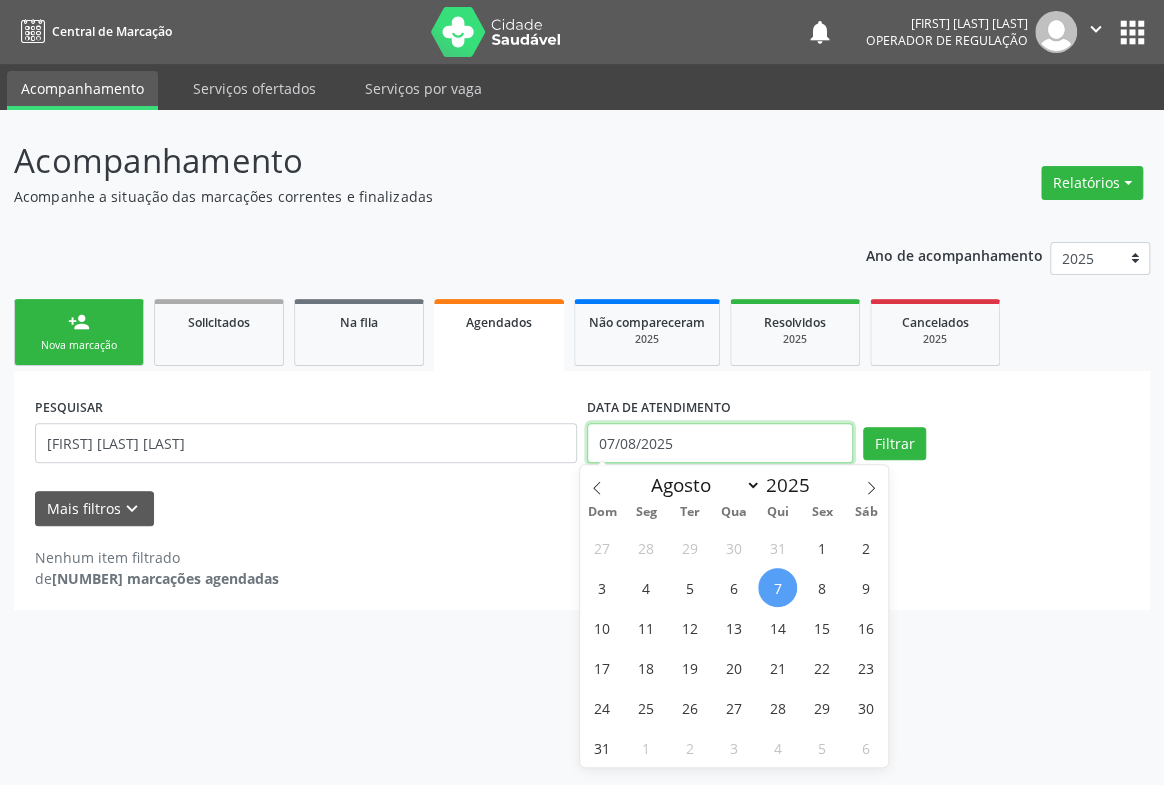 type 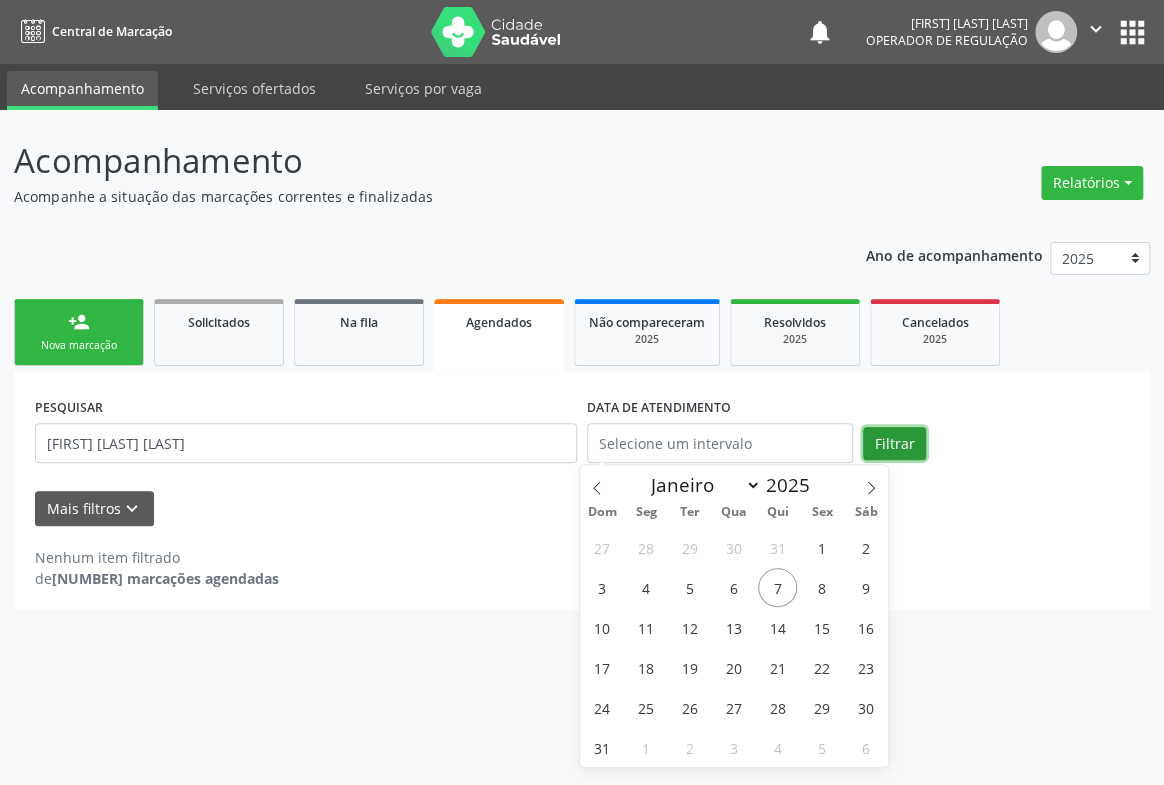 click on "Filtrar" at bounding box center [894, 444] 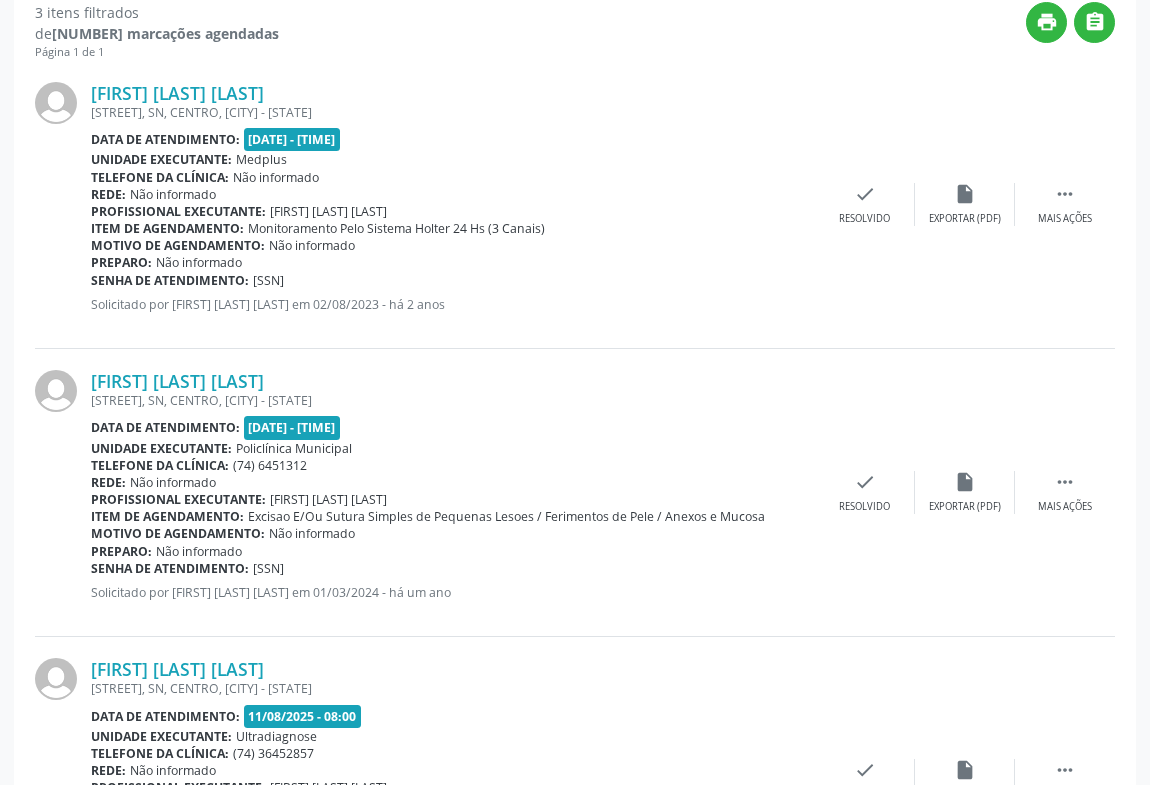 scroll, scrollTop: 718, scrollLeft: 0, axis: vertical 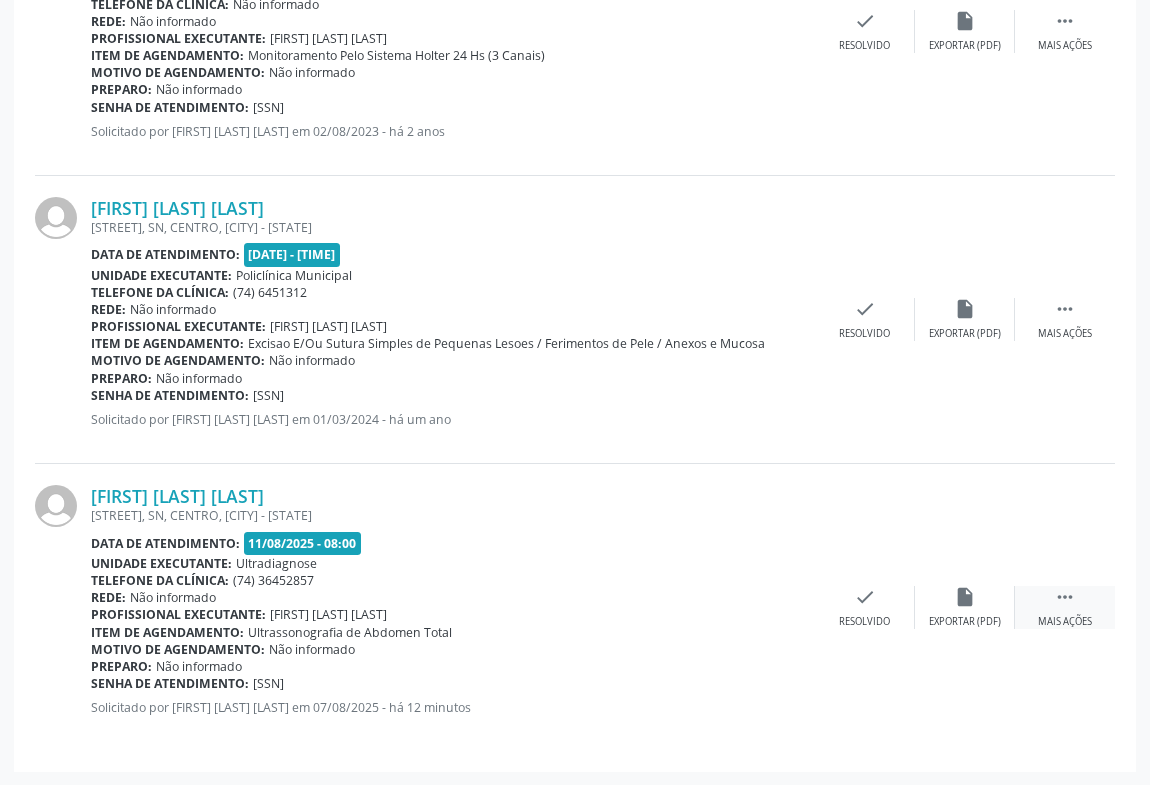 click on "
Mais ações" at bounding box center [1065, 607] 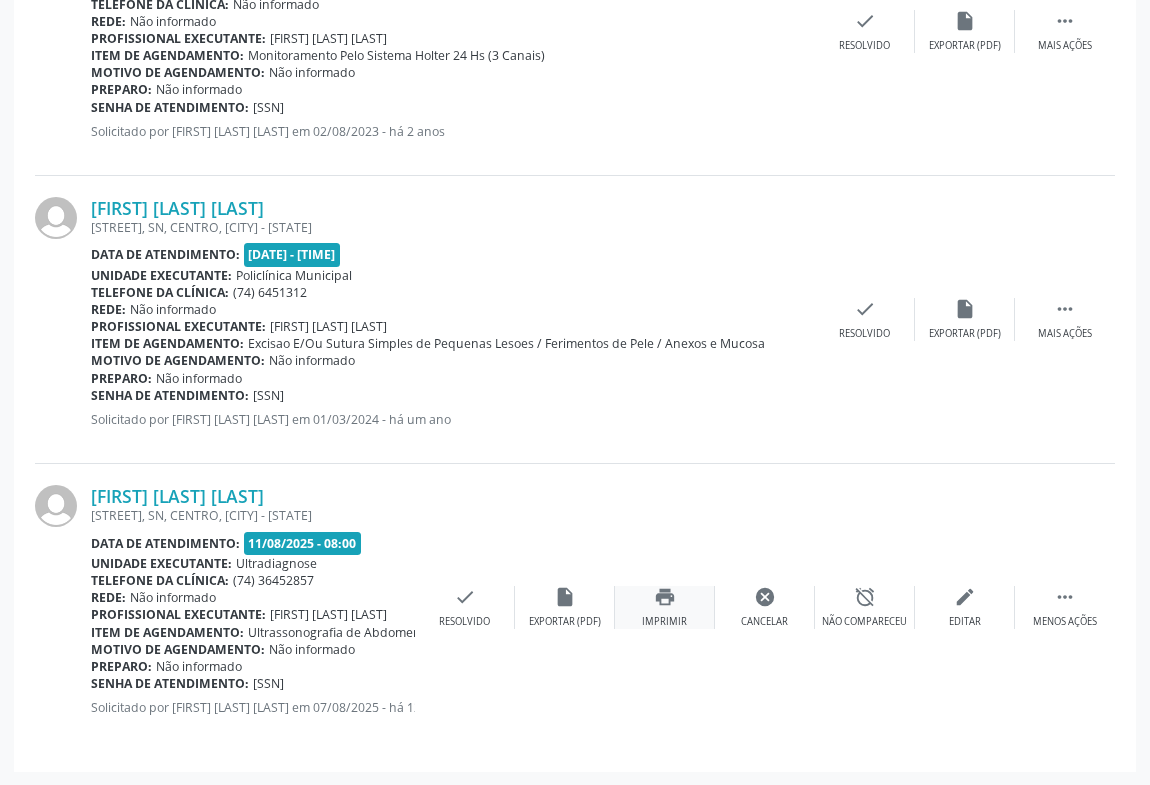 click on "print
Imprimir" at bounding box center (665, 607) 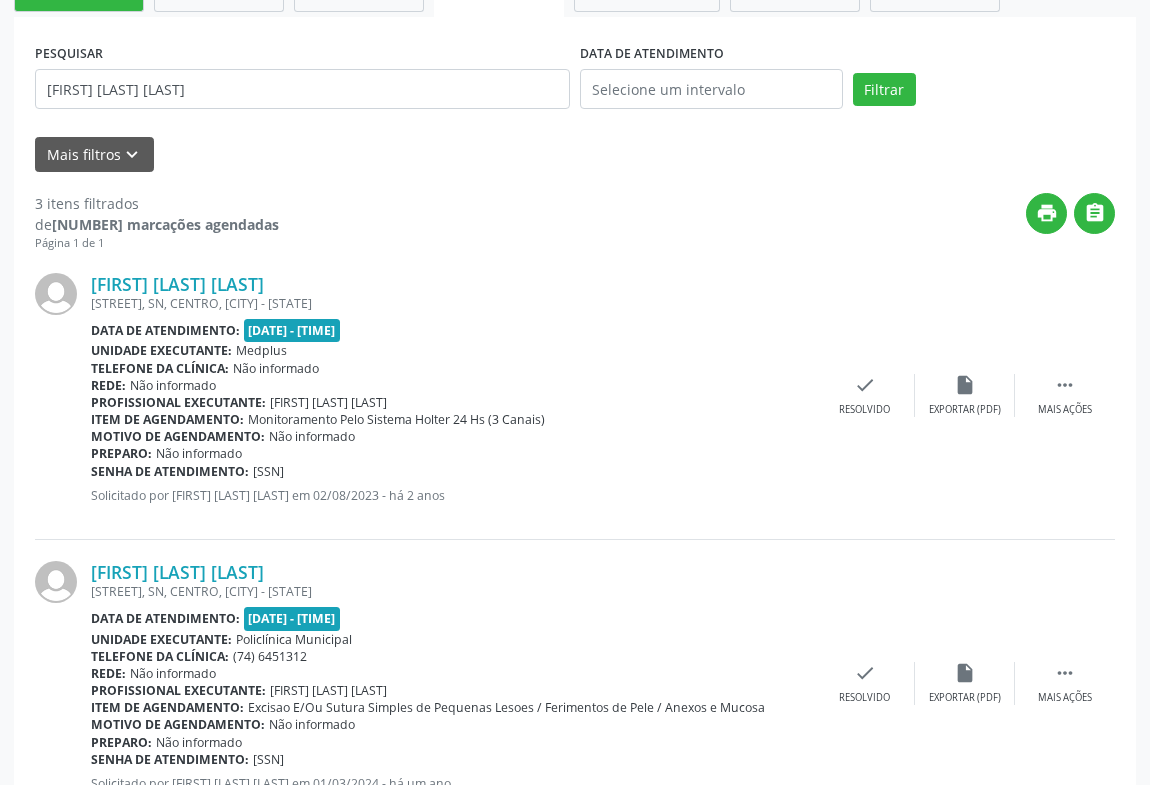 scroll, scrollTop: 0, scrollLeft: 0, axis: both 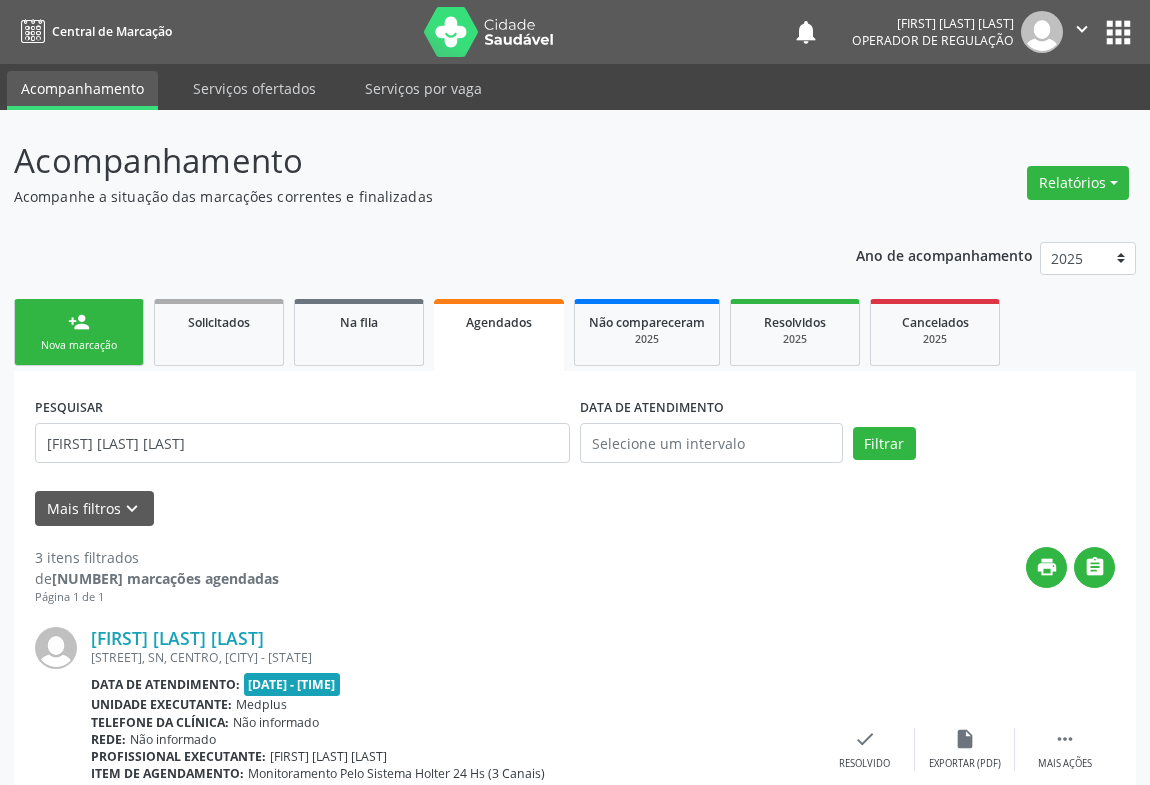 click on "Nova marcação" at bounding box center [79, 345] 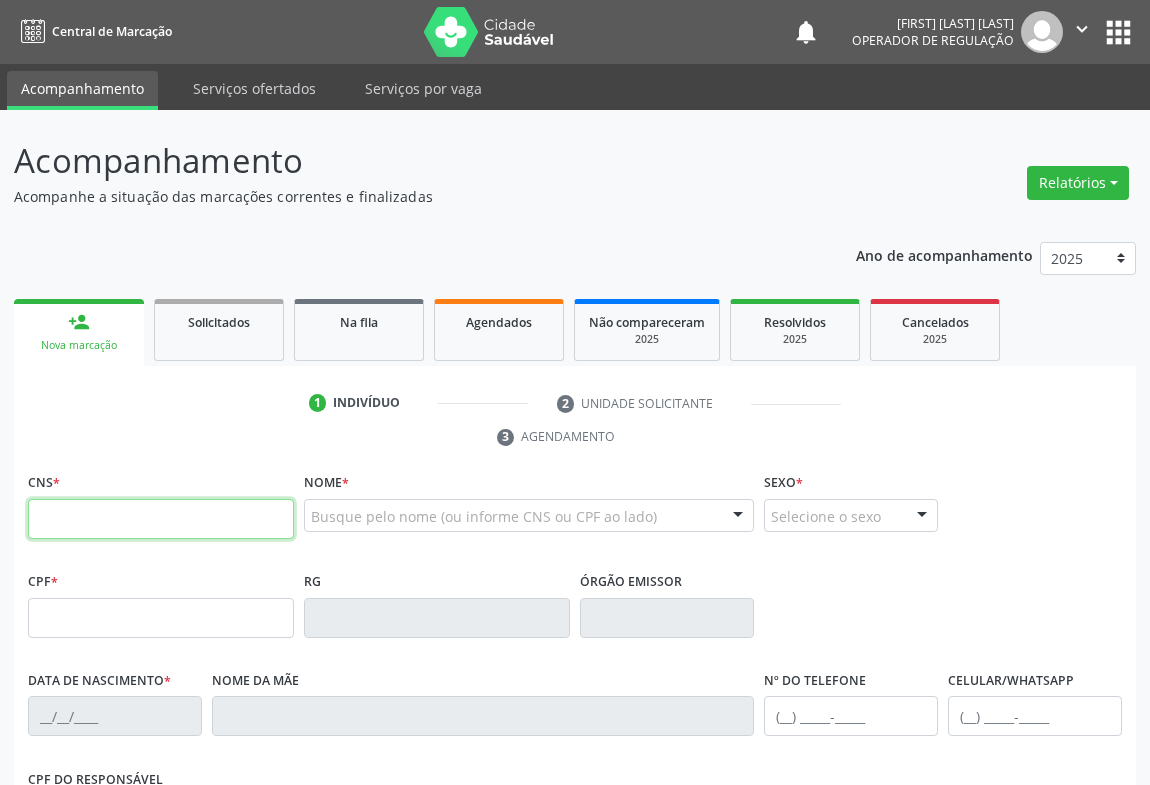 click at bounding box center [161, 519] 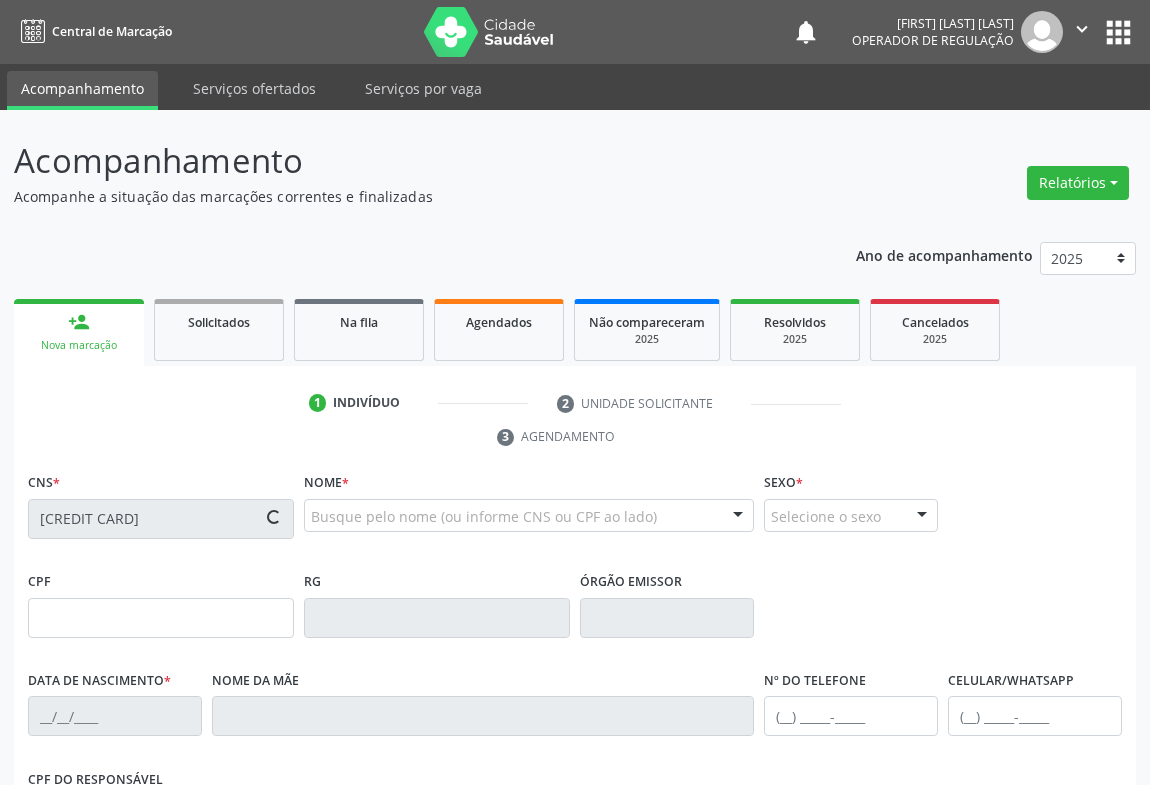 type on "[CPF]" 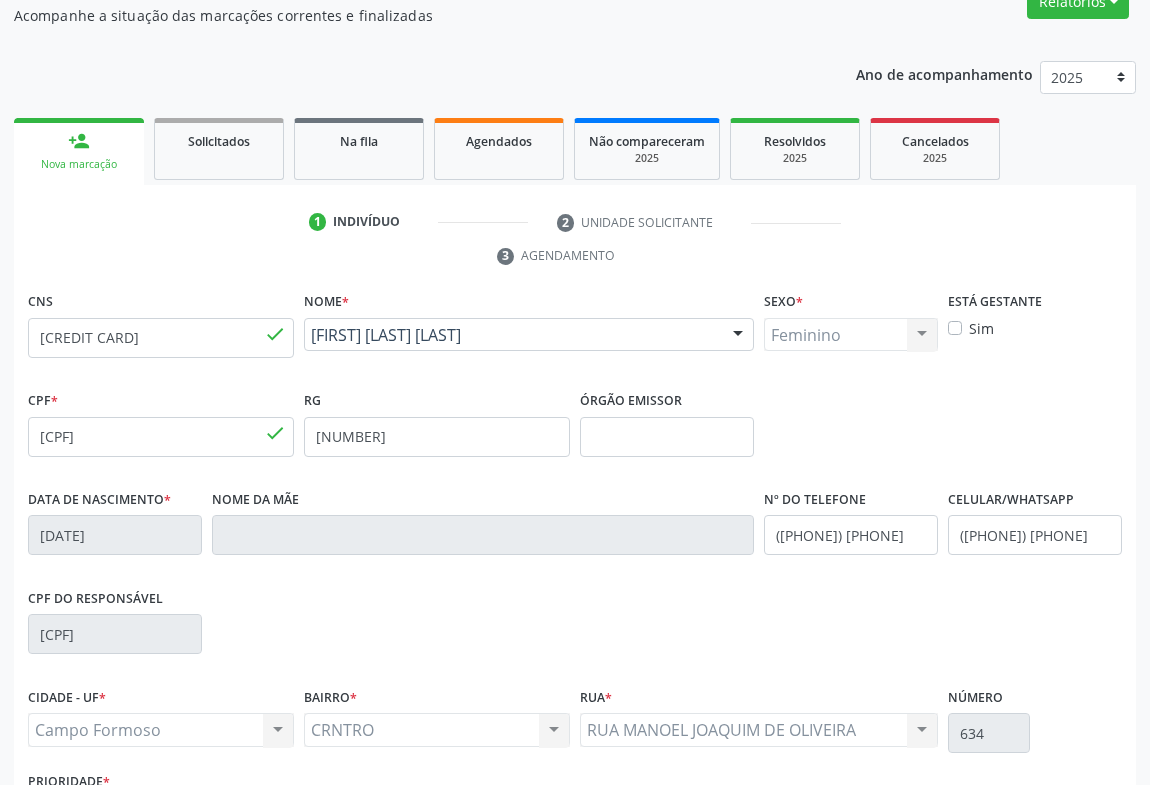 scroll, scrollTop: 331, scrollLeft: 0, axis: vertical 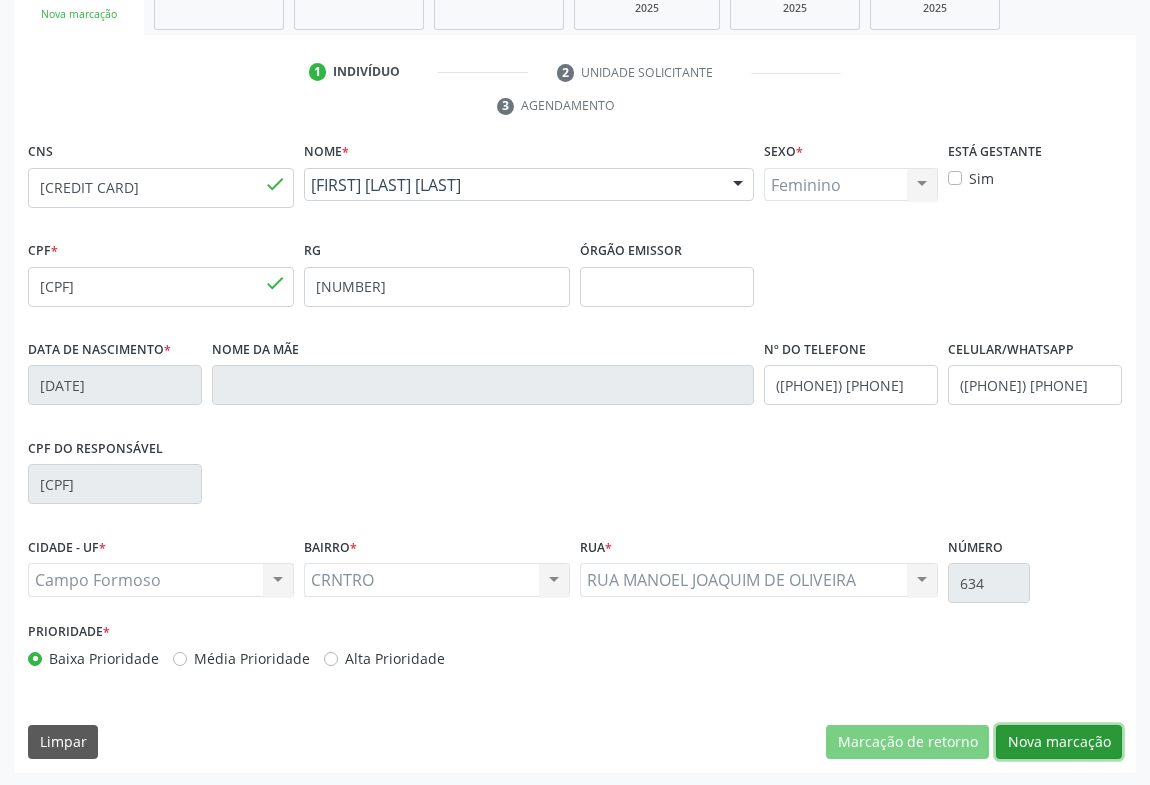 click on "Nova marcação" at bounding box center [1059, 742] 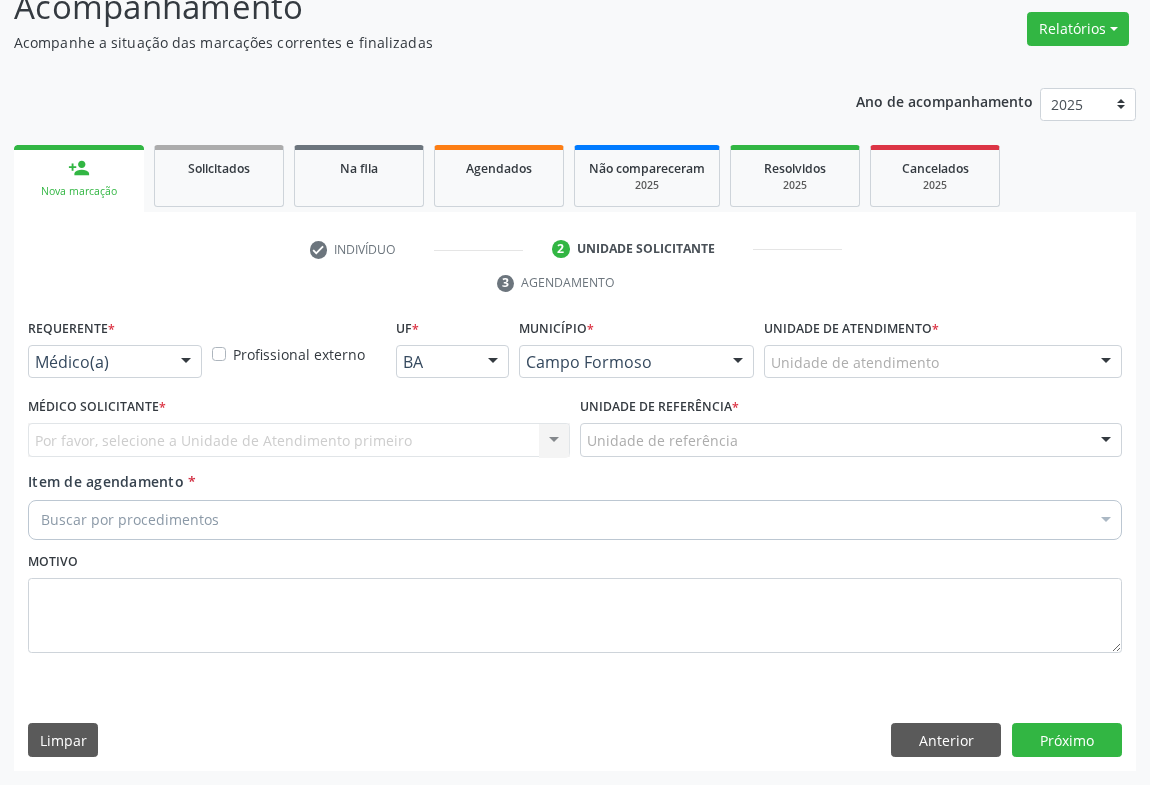 scroll, scrollTop: 152, scrollLeft: 0, axis: vertical 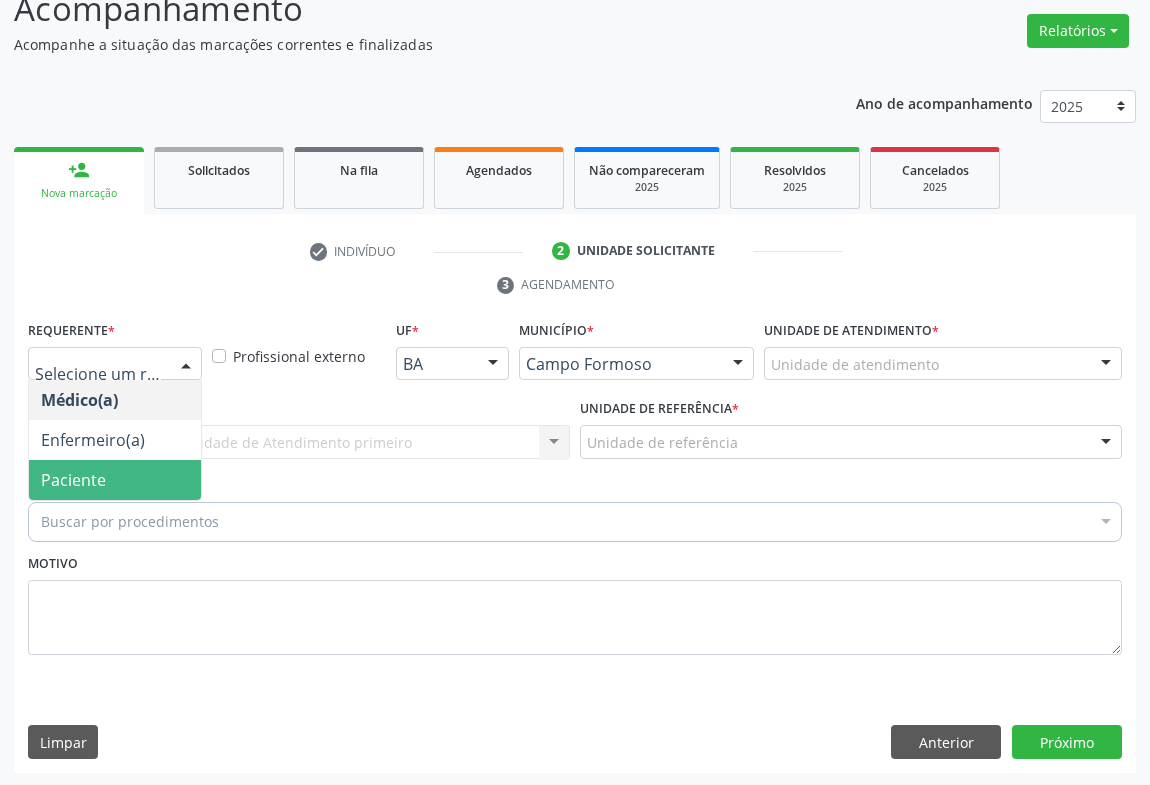 click on "Paciente" at bounding box center (73, 480) 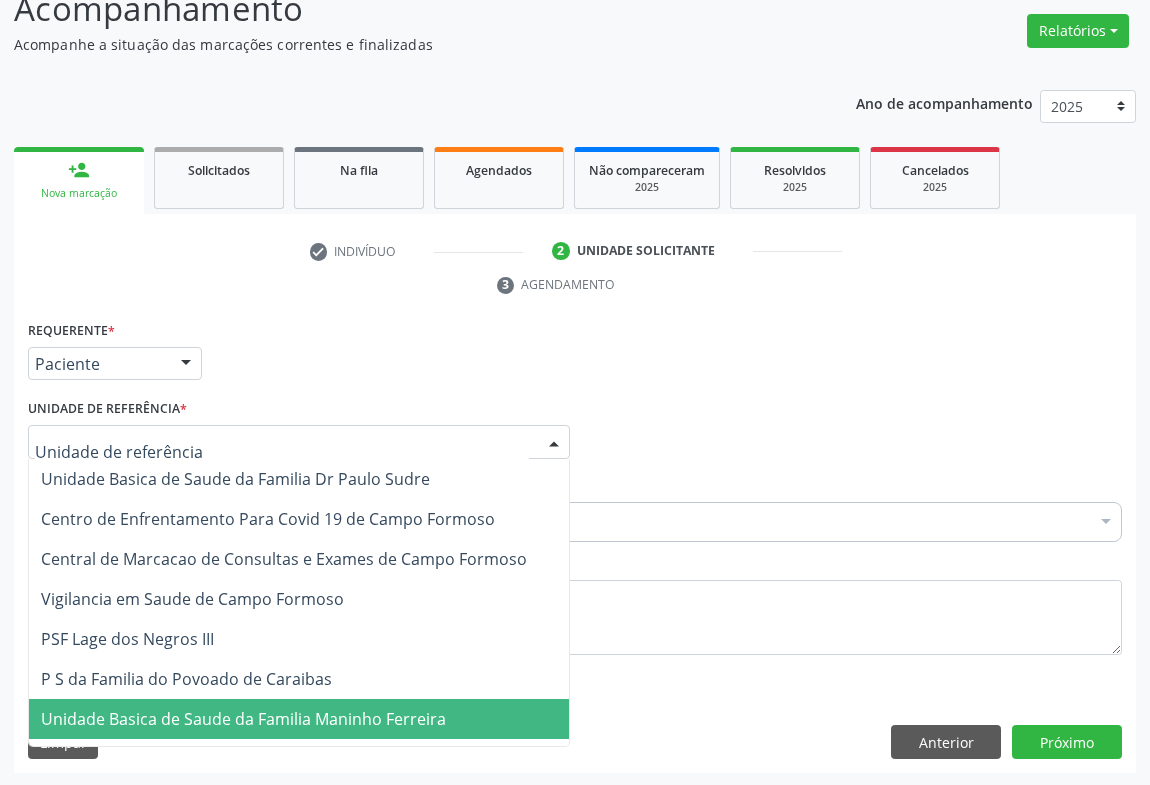 click on "Unidade Basica de Saude da Familia Maninho Ferreira" at bounding box center [299, 719] 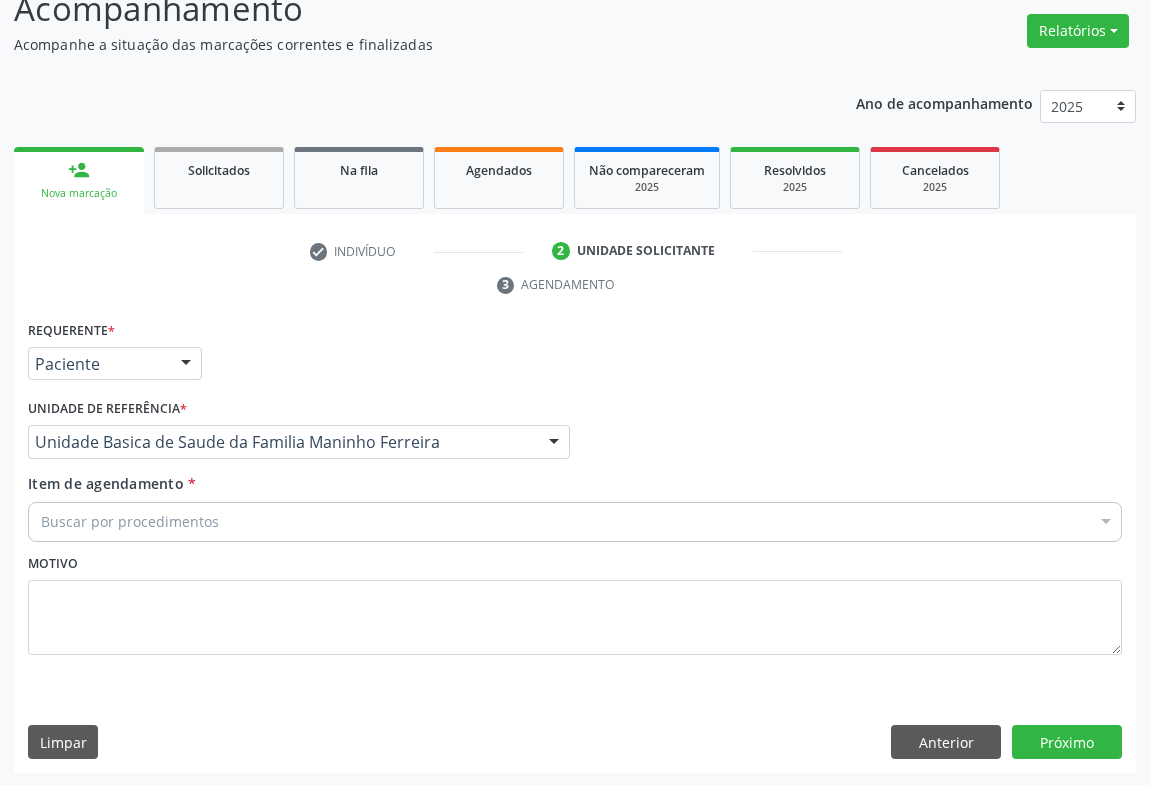 click on "Buscar por procedimentos" at bounding box center [575, 522] 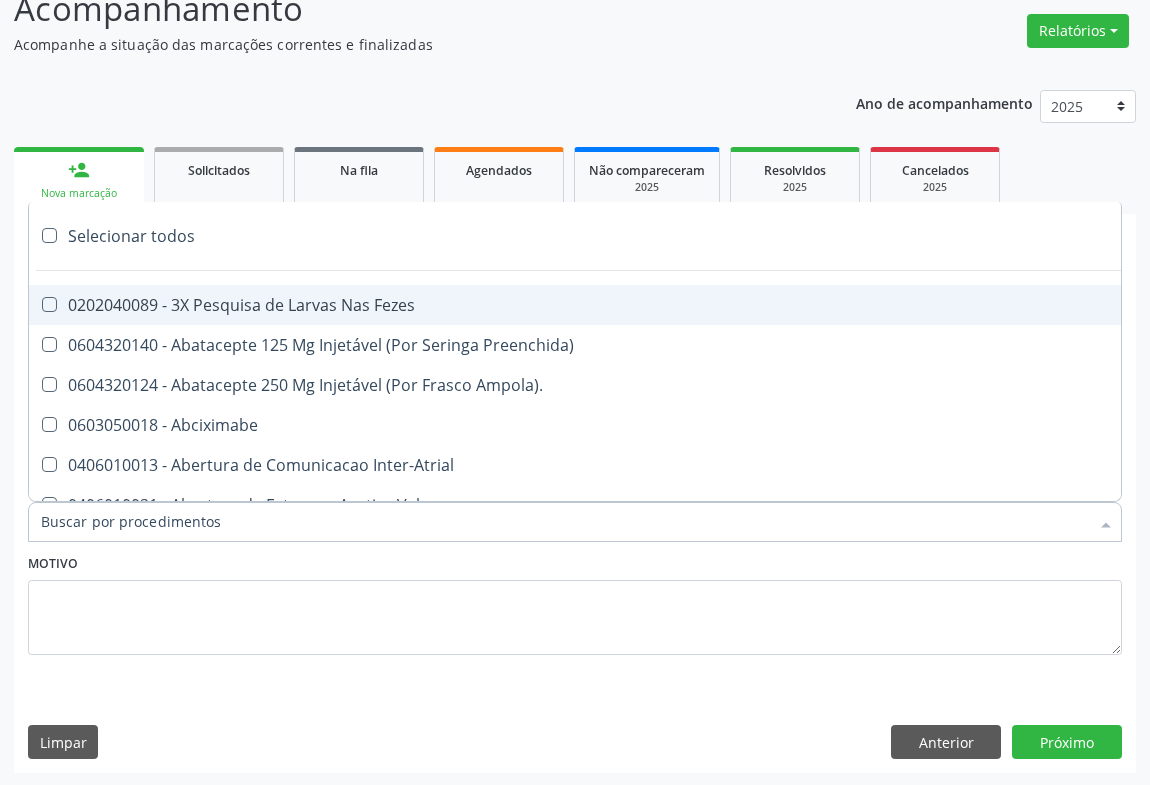 click on "Item de agendamento
*" at bounding box center [565, 522] 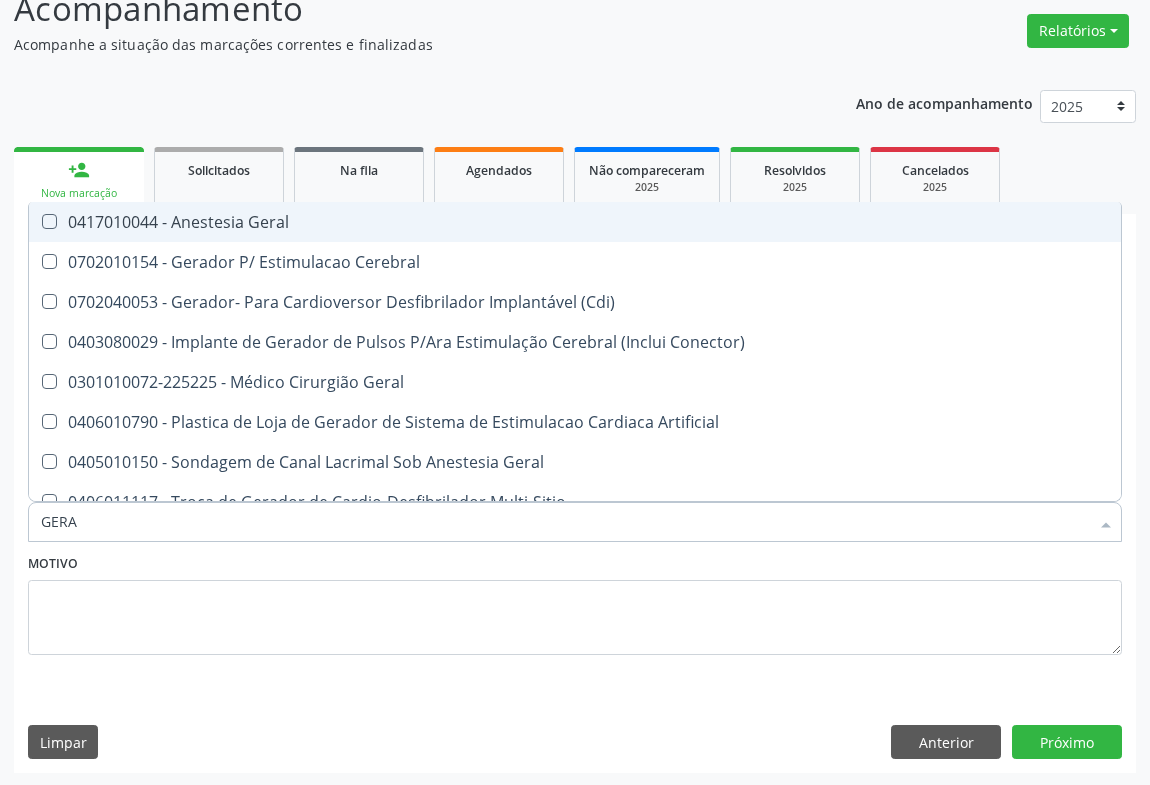 type on "GERAL" 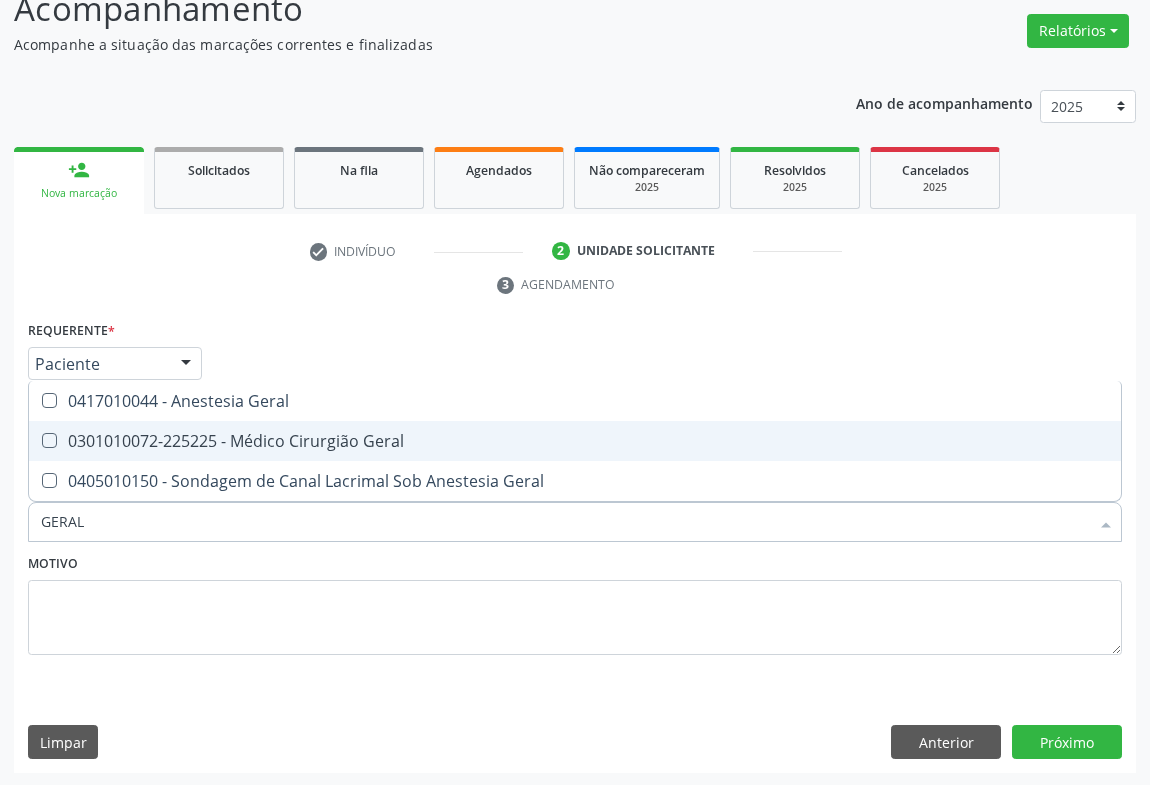 click on "0301010072-225225 - Médico Cirurgião Geral" at bounding box center [575, 441] 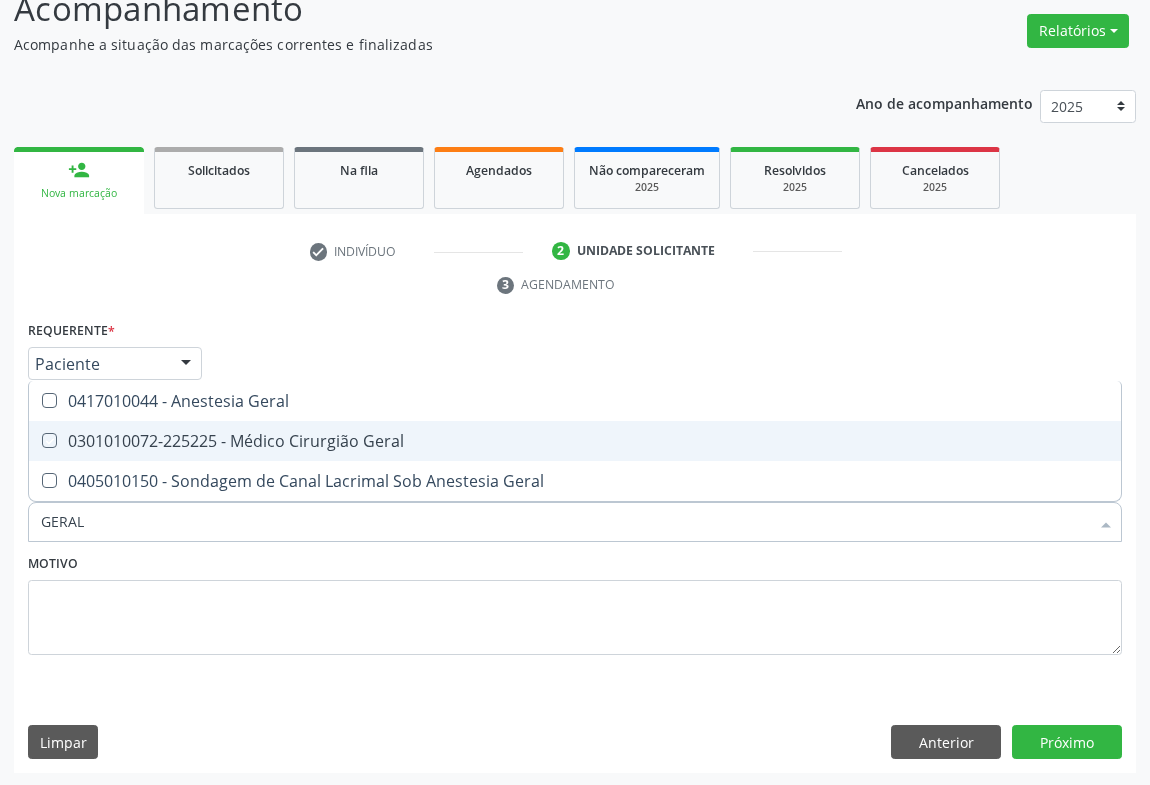 checkbox on "true" 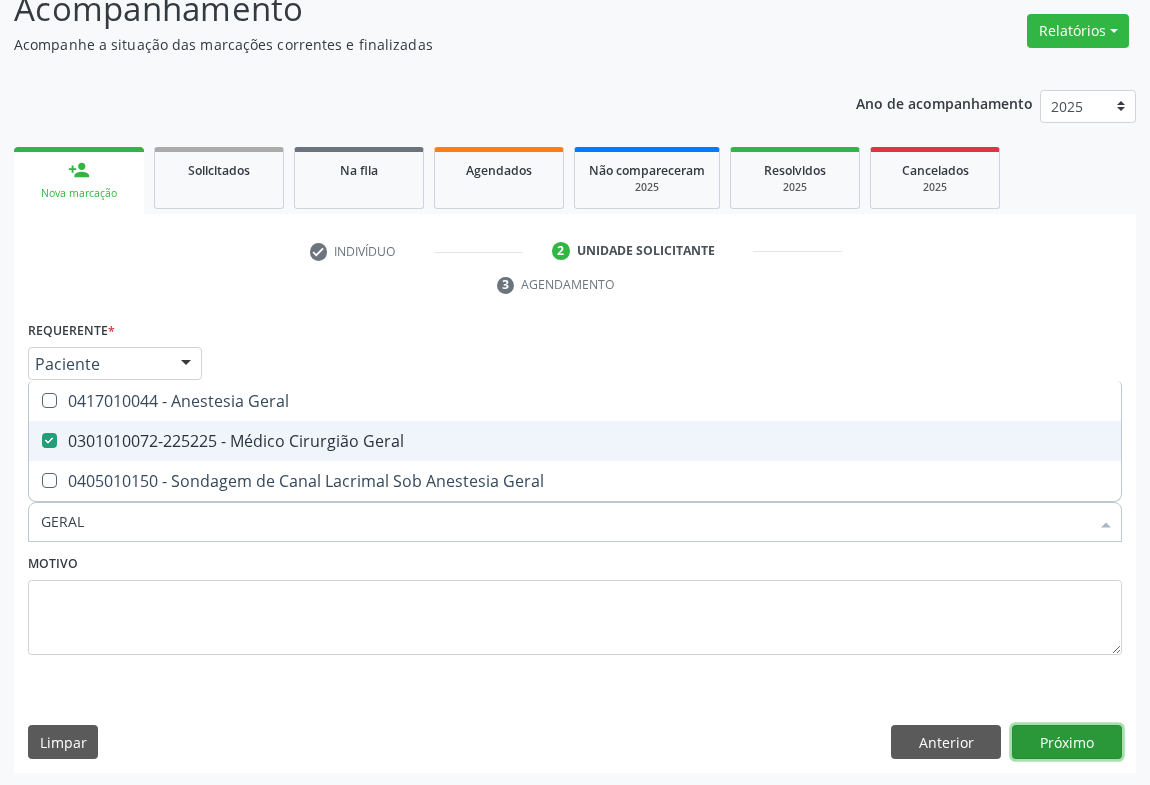 click on "Próximo" at bounding box center [1067, 742] 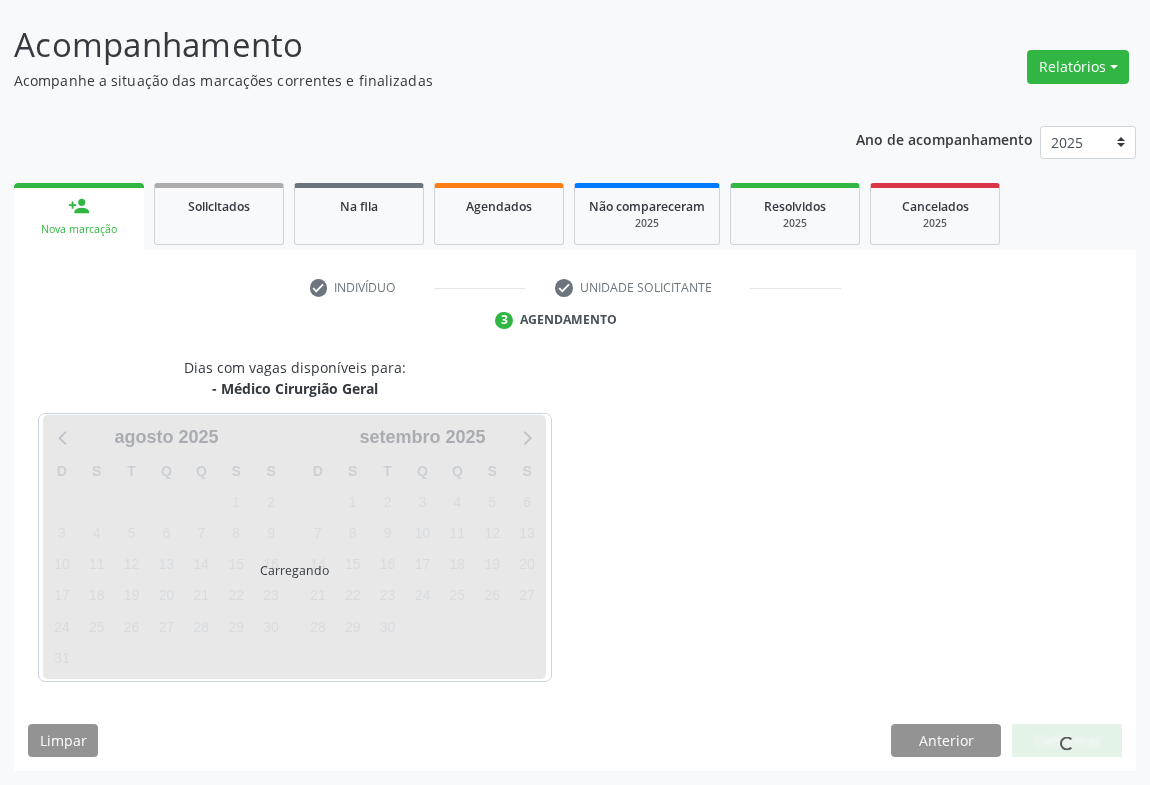 scroll, scrollTop: 115, scrollLeft: 0, axis: vertical 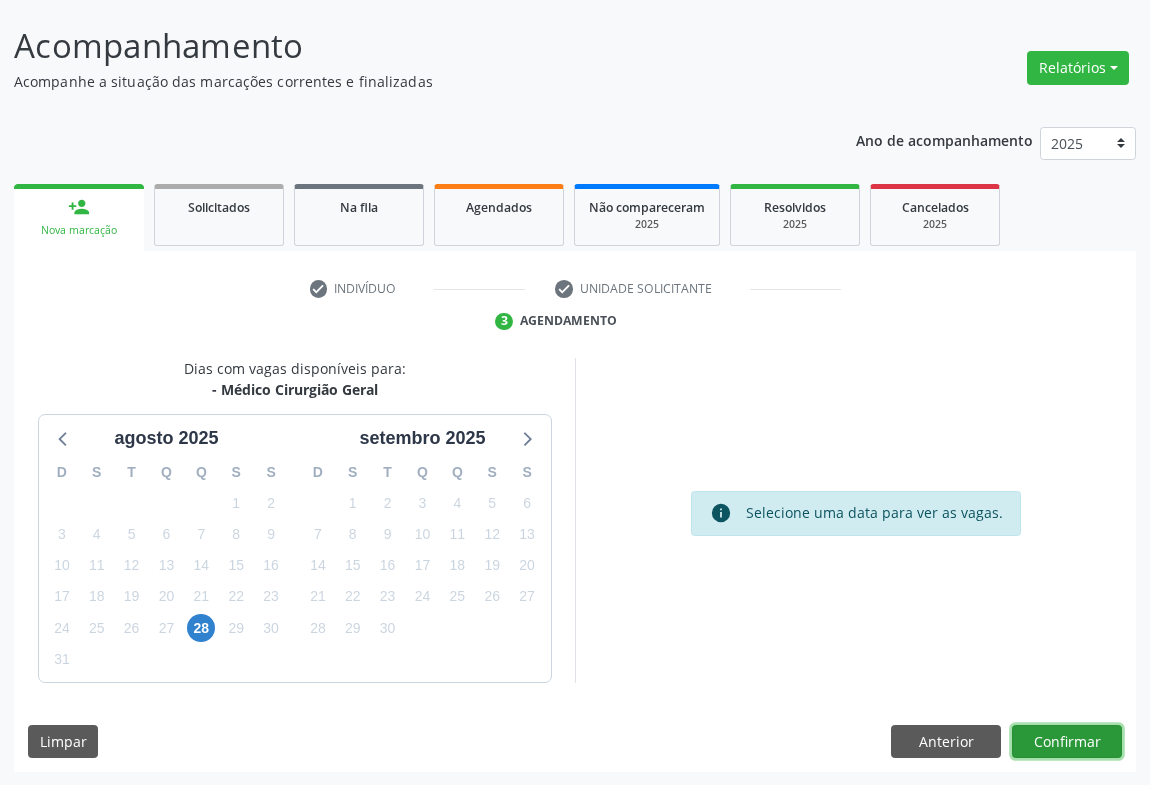 click on "Confirmar" at bounding box center (1067, 742) 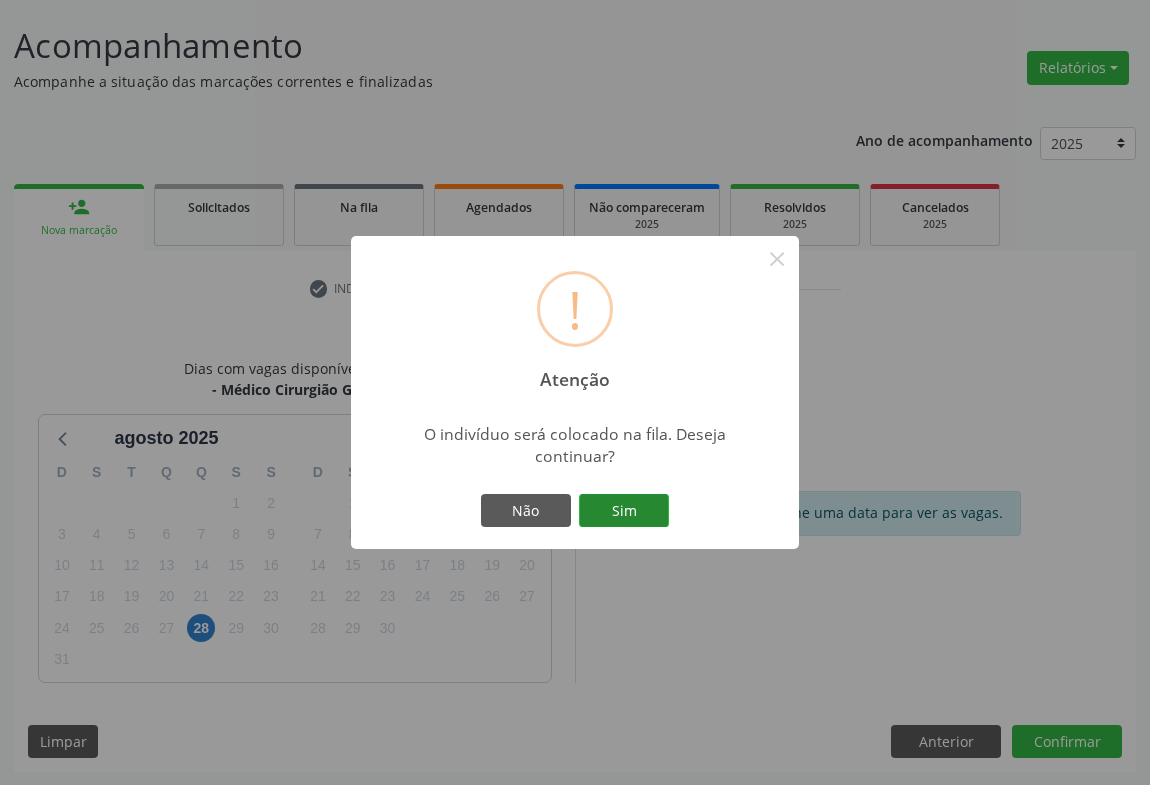 click on "Sim" at bounding box center (624, 511) 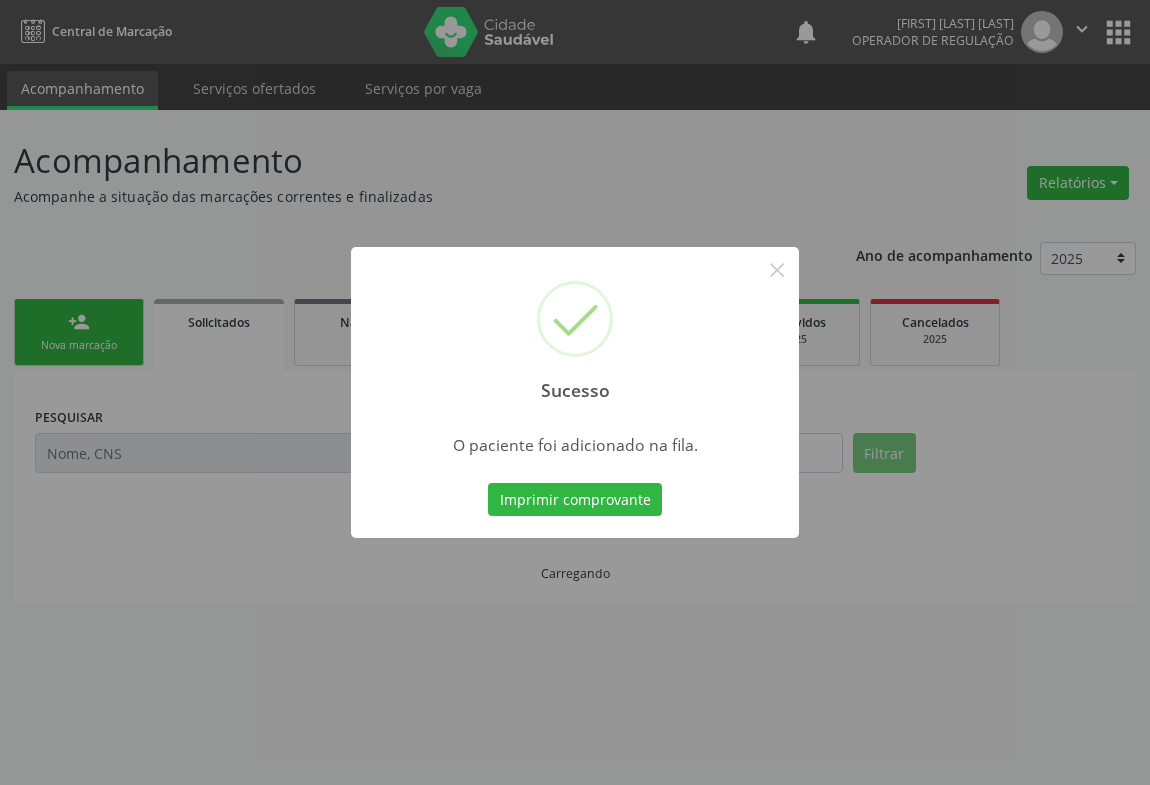 scroll, scrollTop: 0, scrollLeft: 0, axis: both 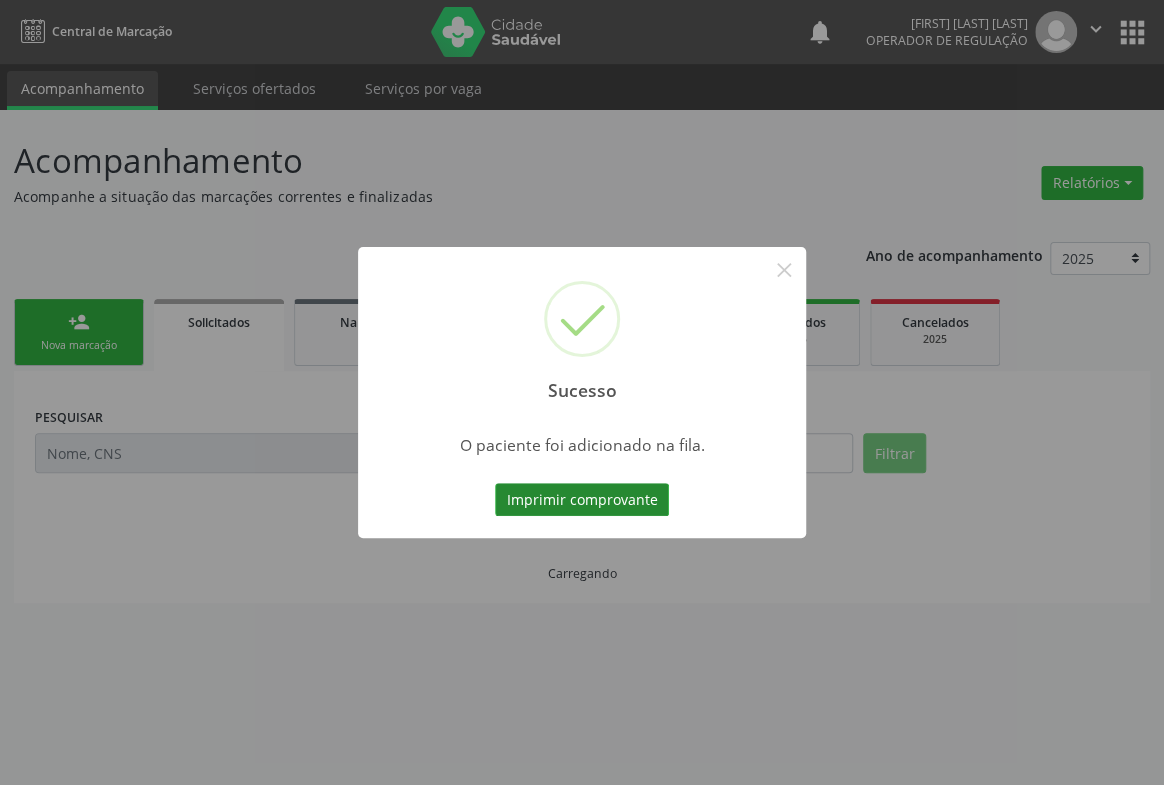 click on "Imprimir comprovante" at bounding box center (582, 500) 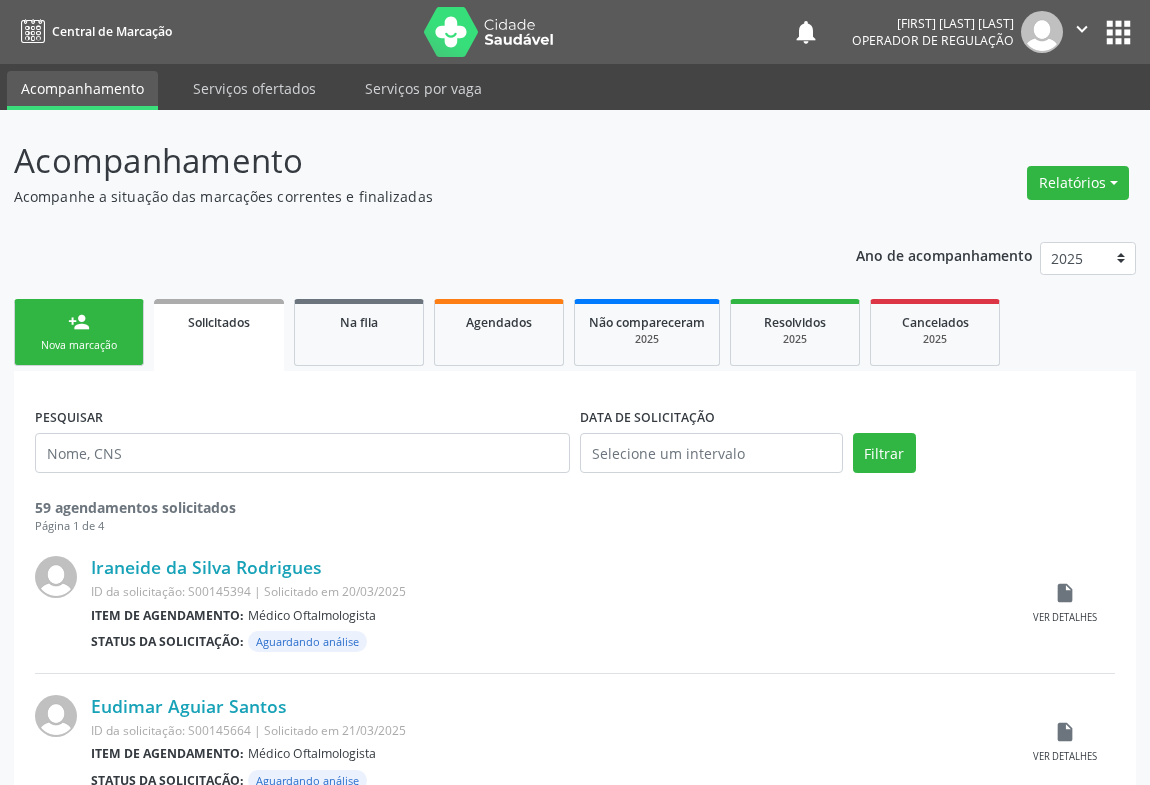 click on "Nova marcação" at bounding box center [79, 345] 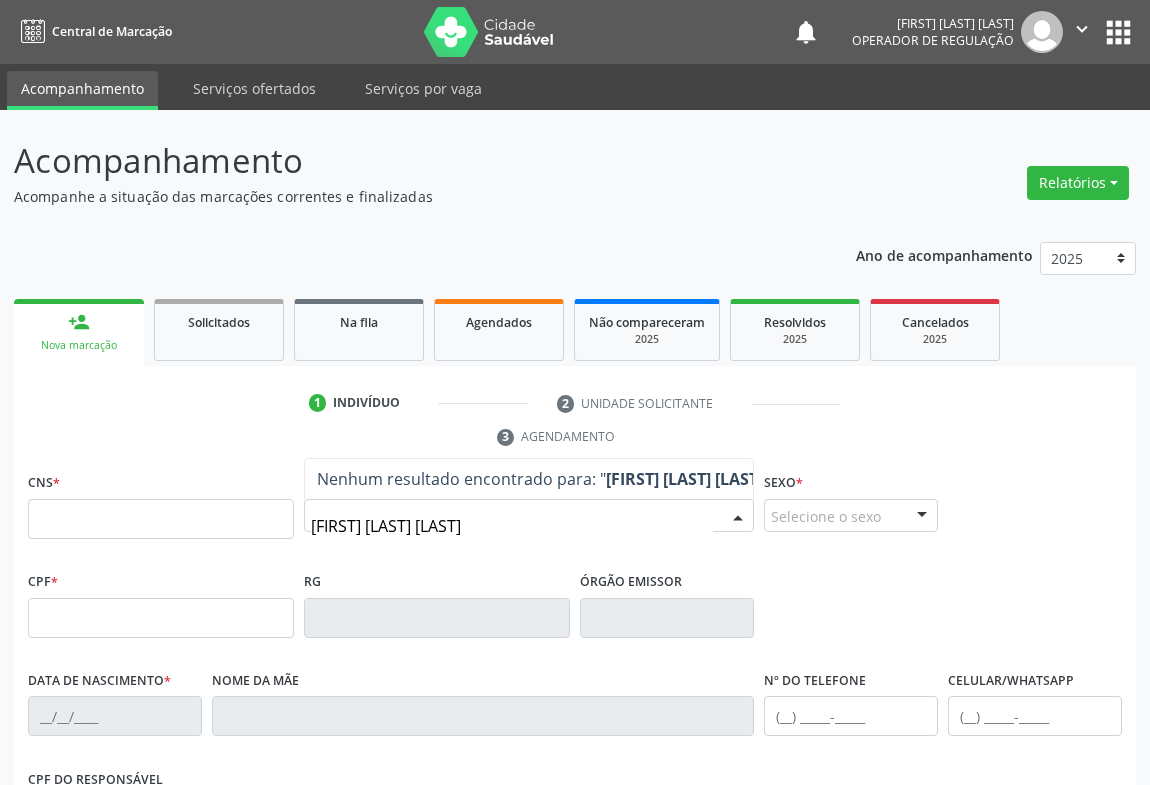 type on "[FIRST] [LAST] [LAST]" 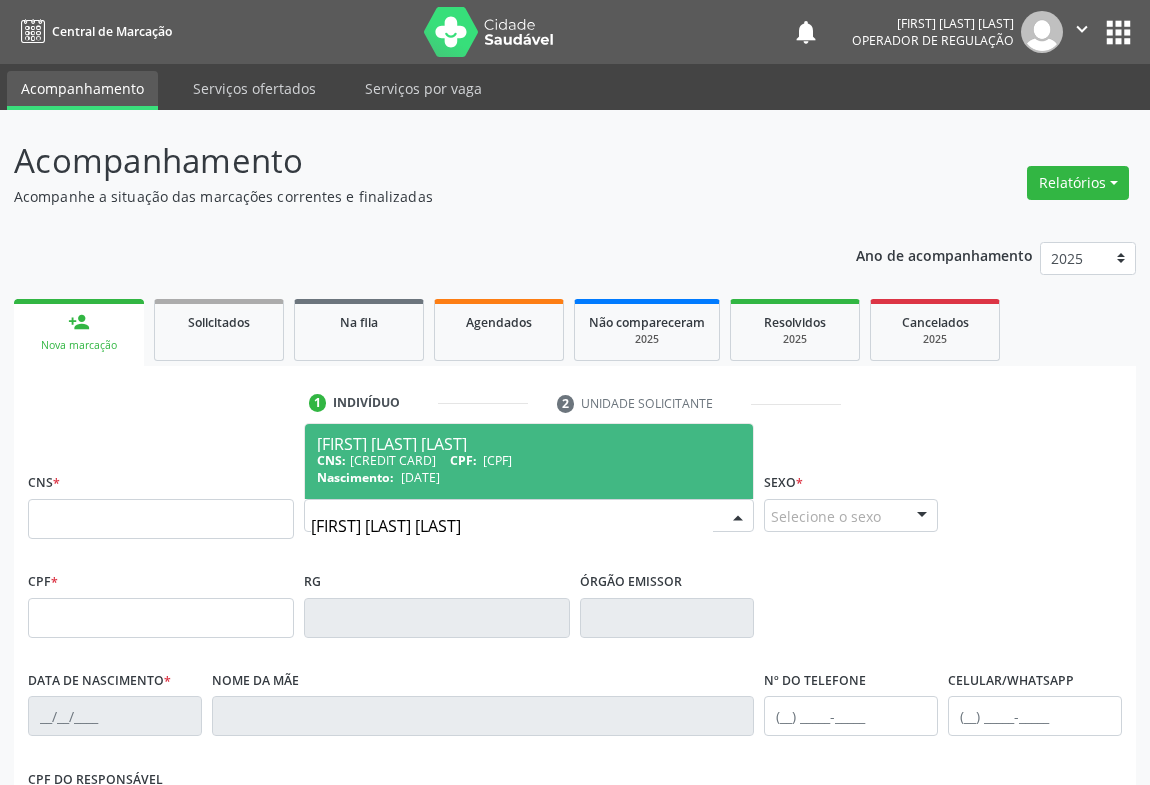 click on "[FIRST] [LAST] [LAST]" at bounding box center [529, 444] 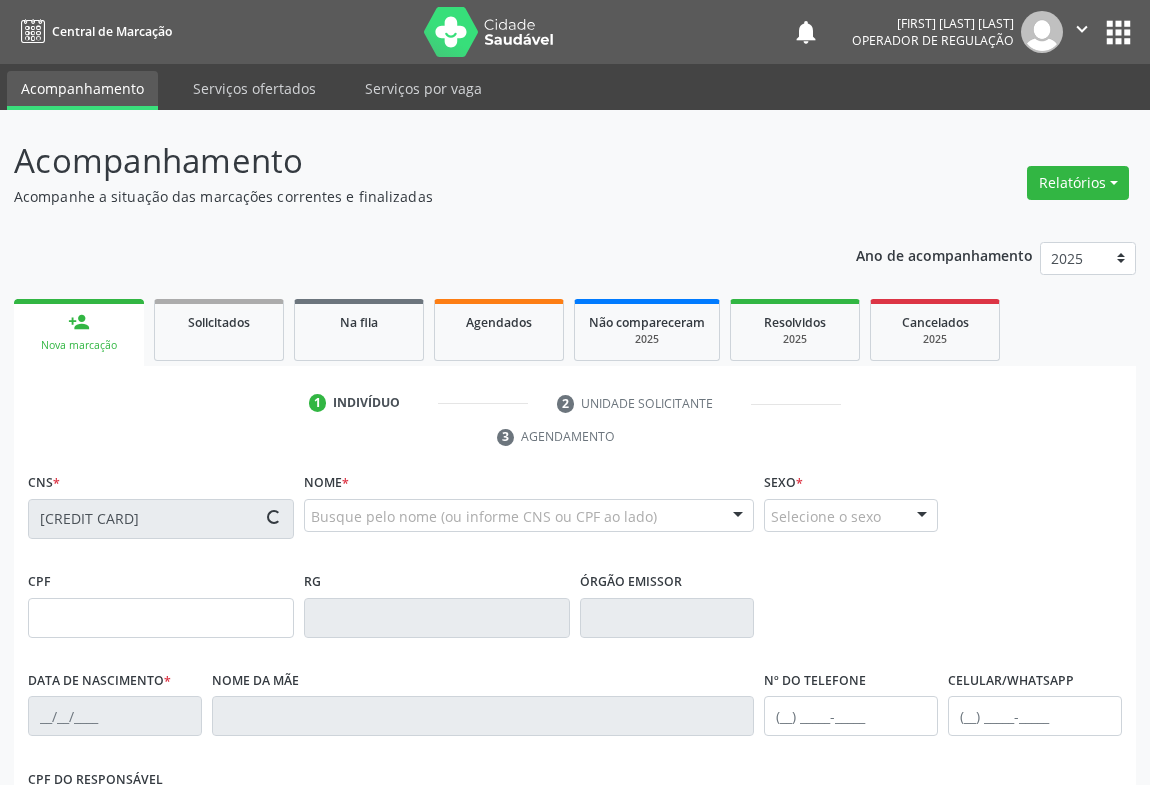 scroll, scrollTop: 331, scrollLeft: 0, axis: vertical 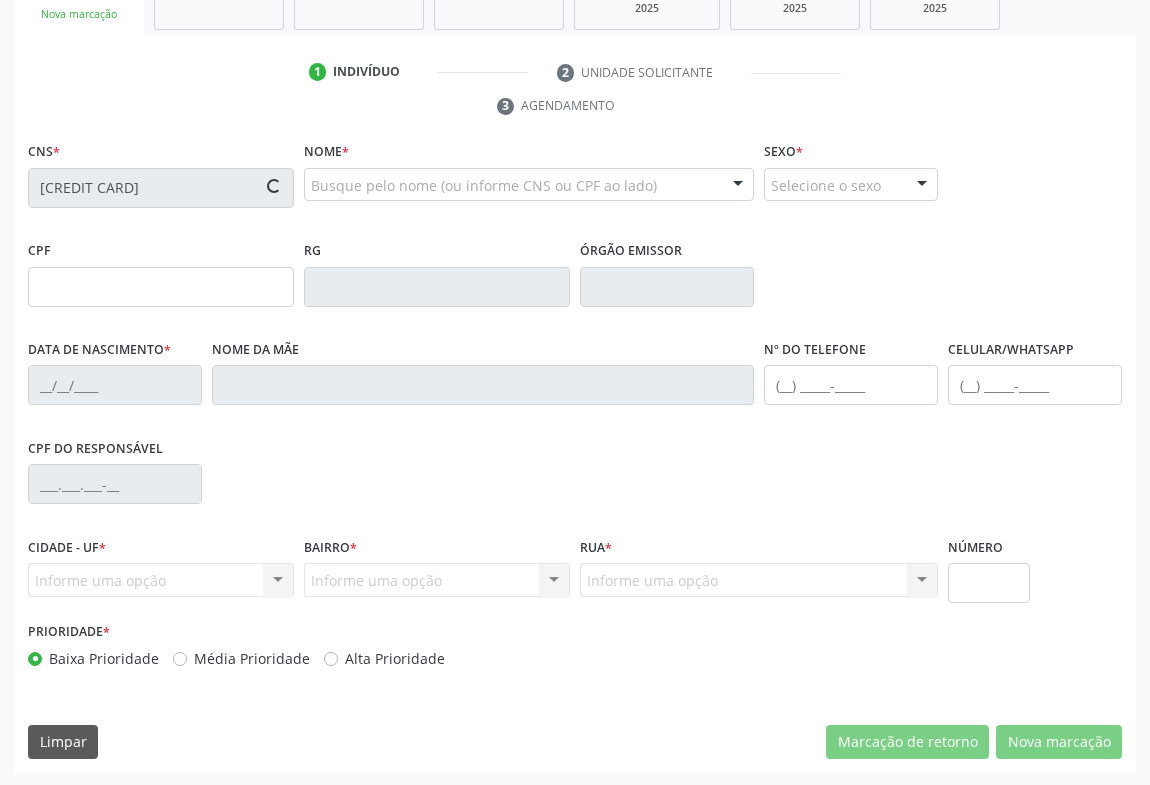 type on "[CPF]" 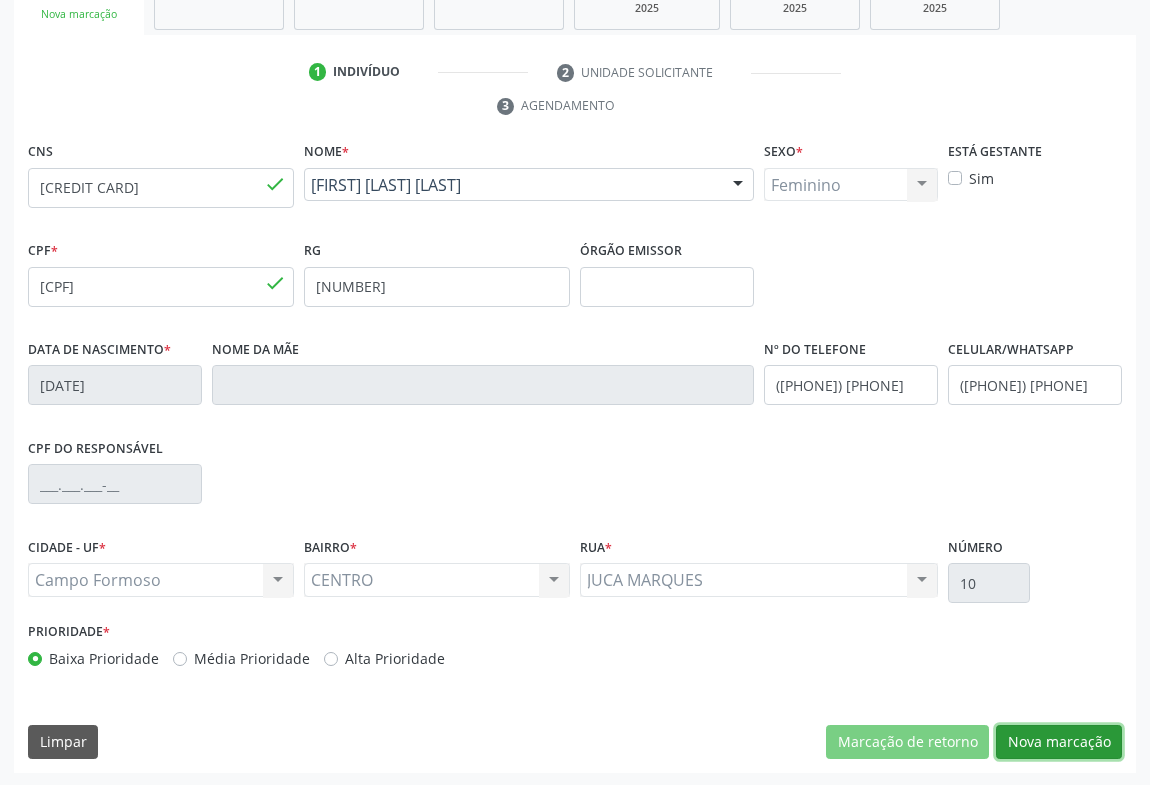 click on "Nova marcação" at bounding box center (1059, 742) 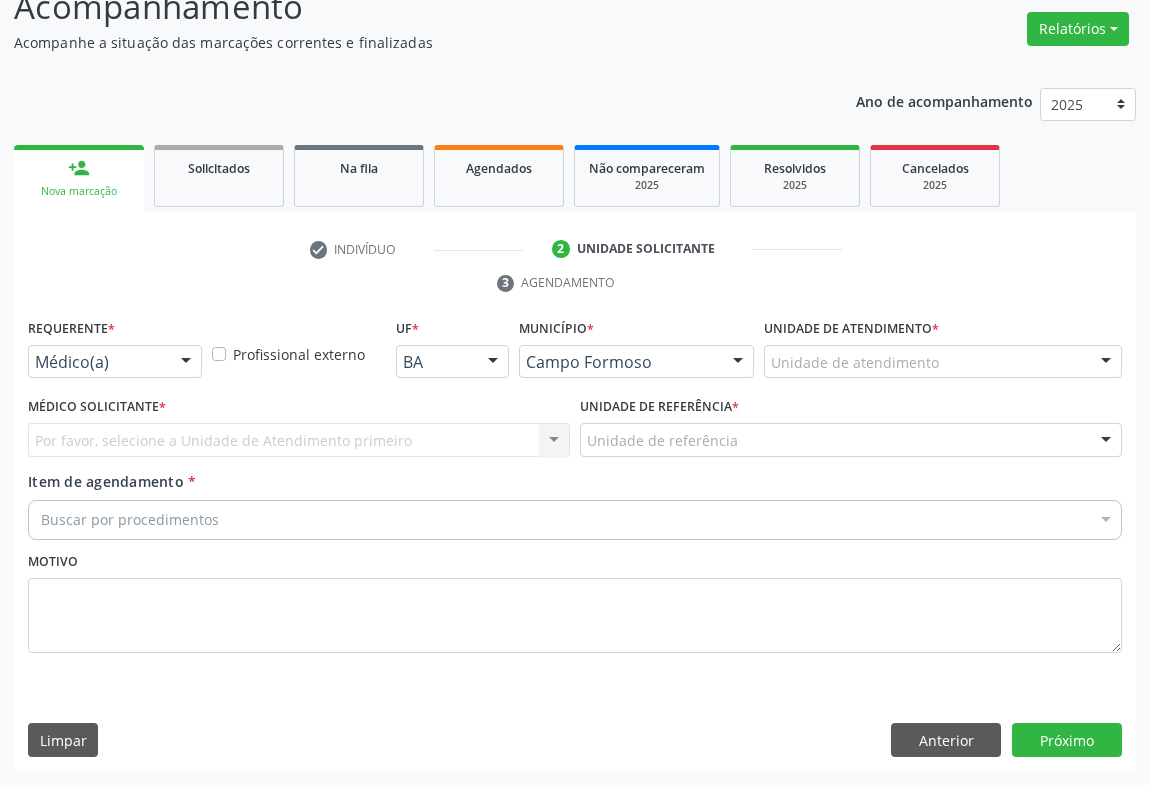 scroll, scrollTop: 152, scrollLeft: 0, axis: vertical 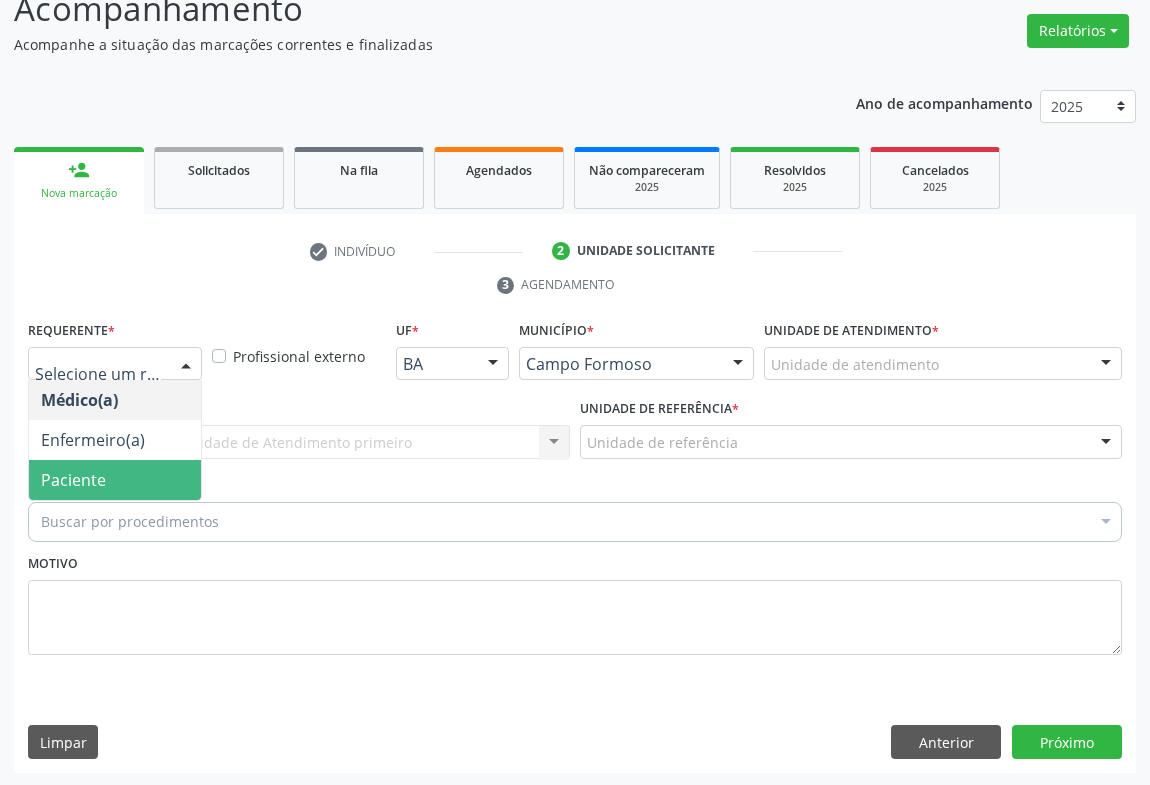 click on "Paciente" at bounding box center (73, 480) 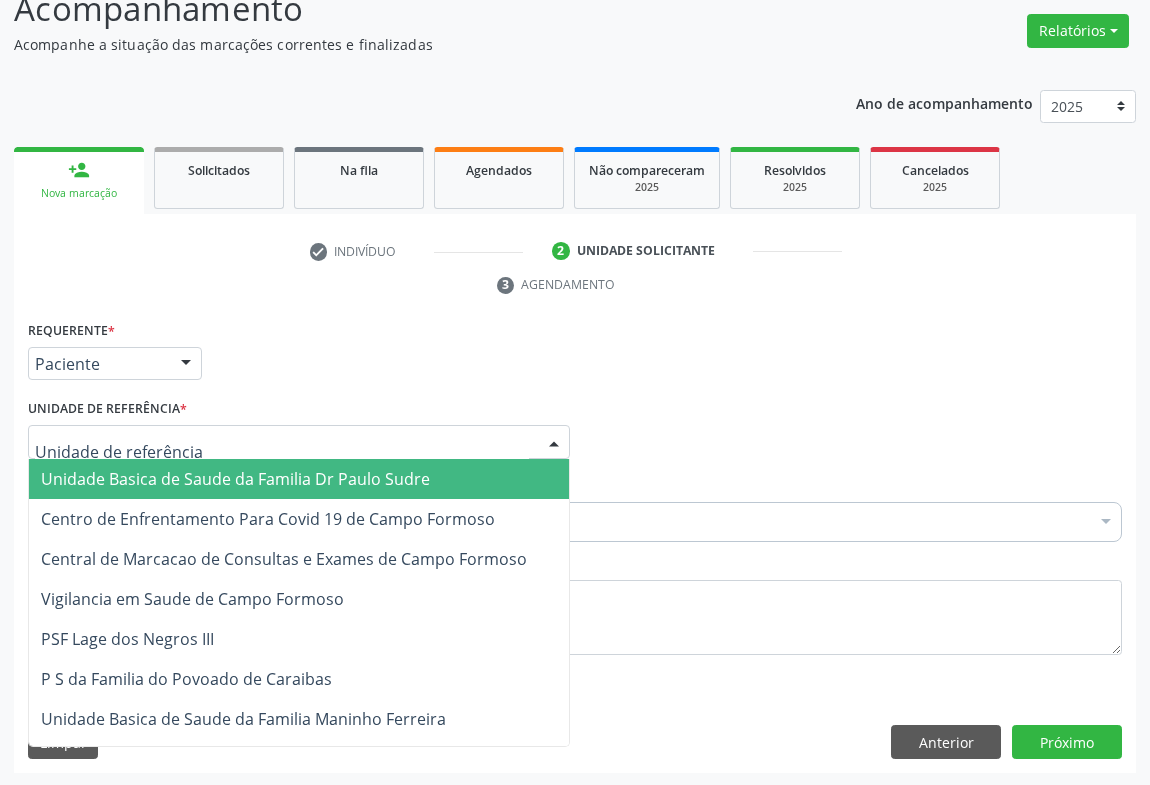 click at bounding box center (299, 442) 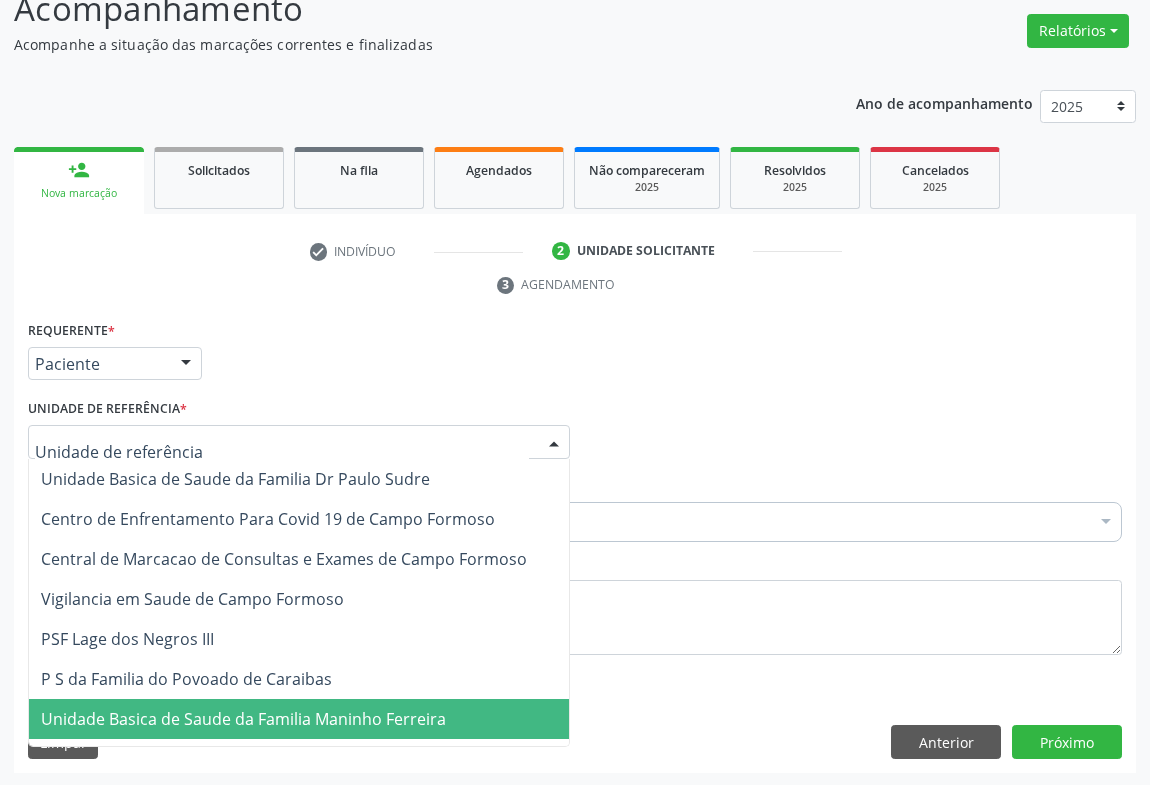 click on "Unidade Basica de Saude da Familia Maninho Ferreira" at bounding box center [243, 719] 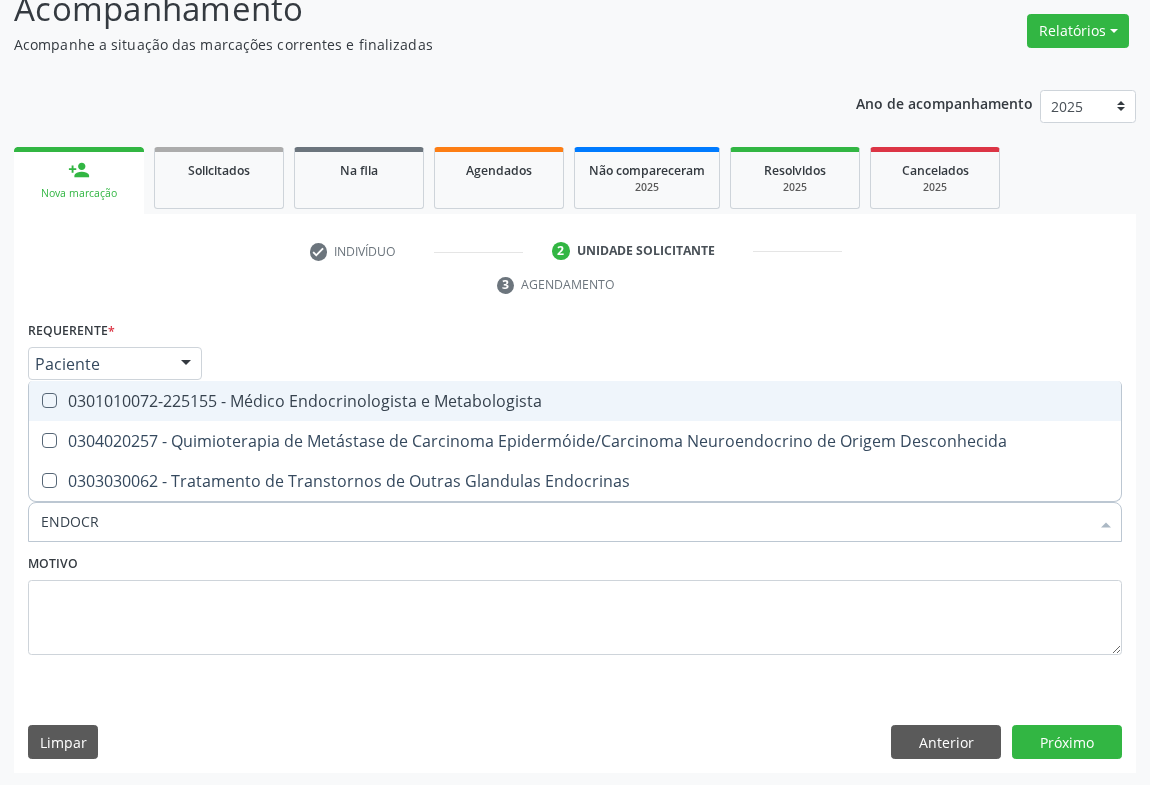 type on "ENDOCRI" 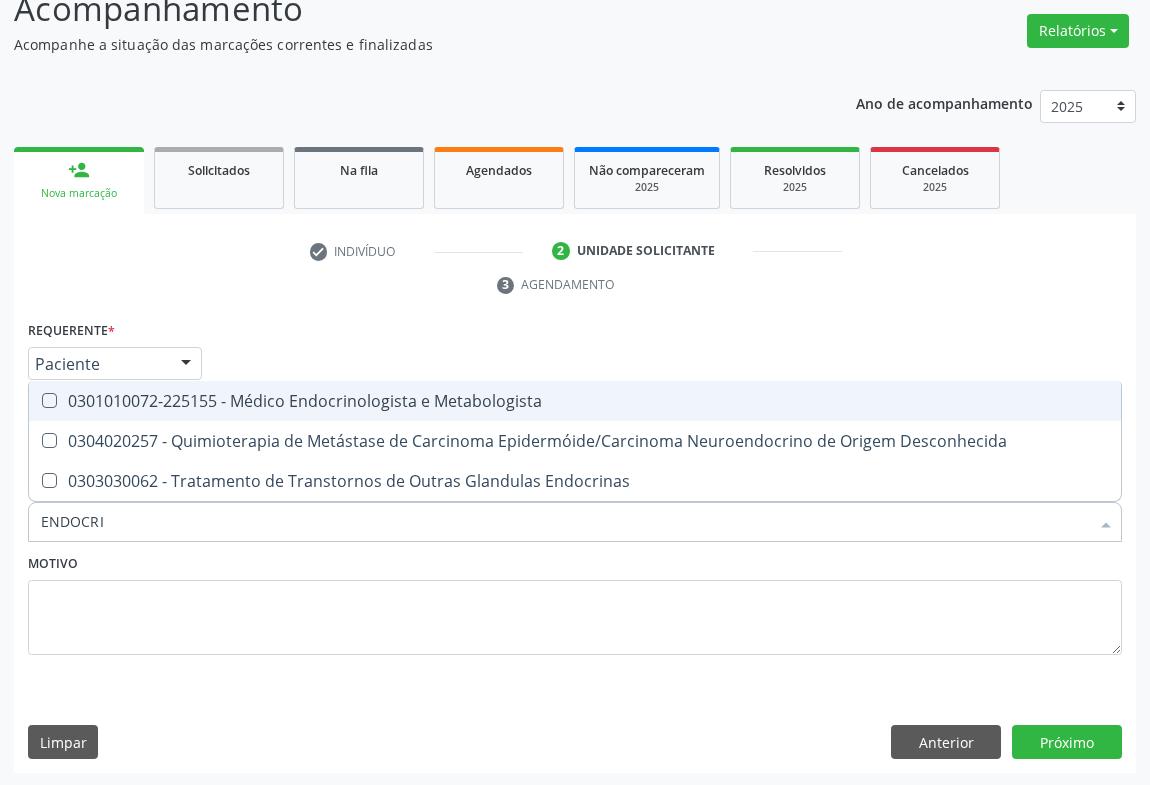 click on "0301010072-225155 - Médico Endocrinologista e Metabologista" at bounding box center [575, 401] 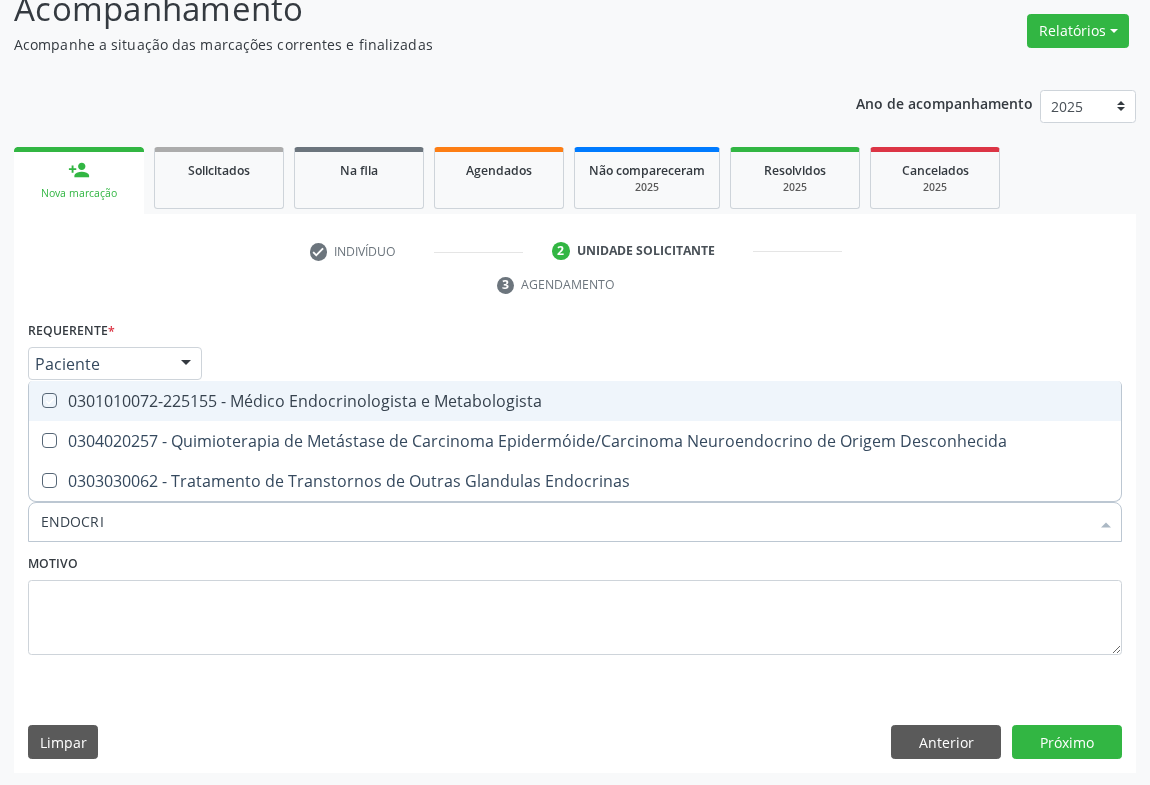 checkbox on "true" 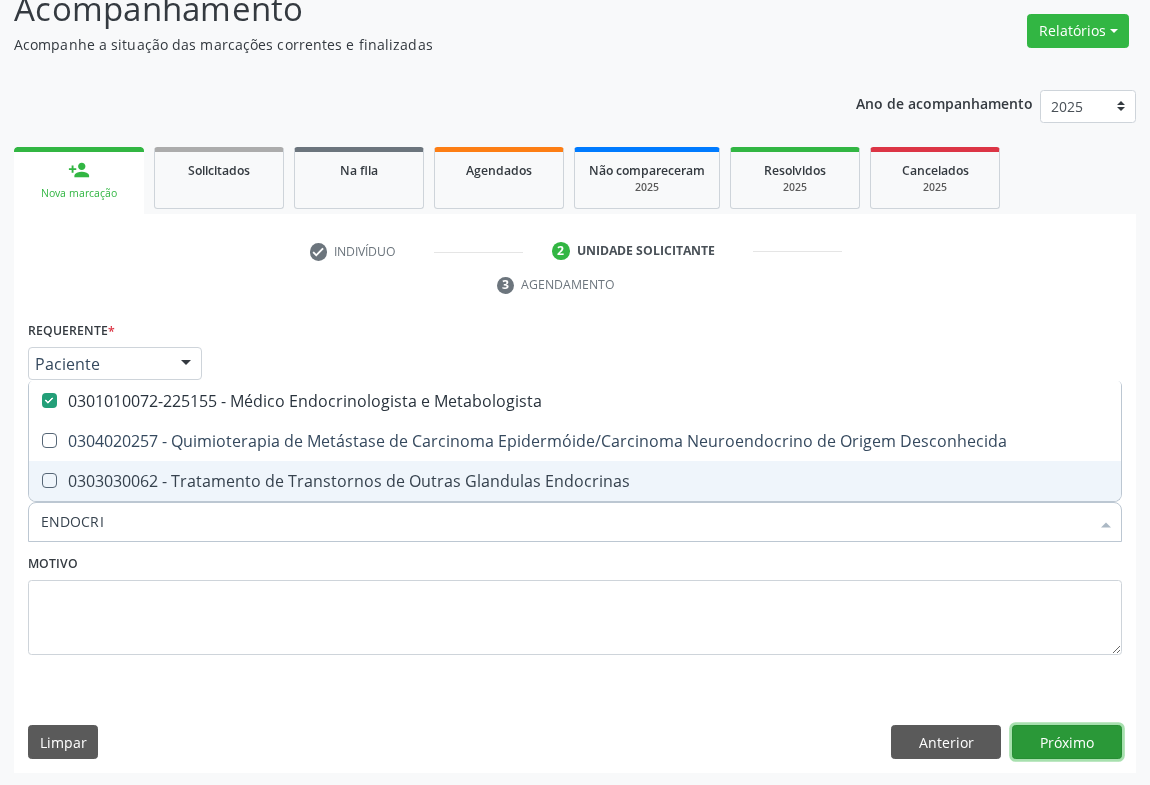 click on "Próximo" at bounding box center (1067, 742) 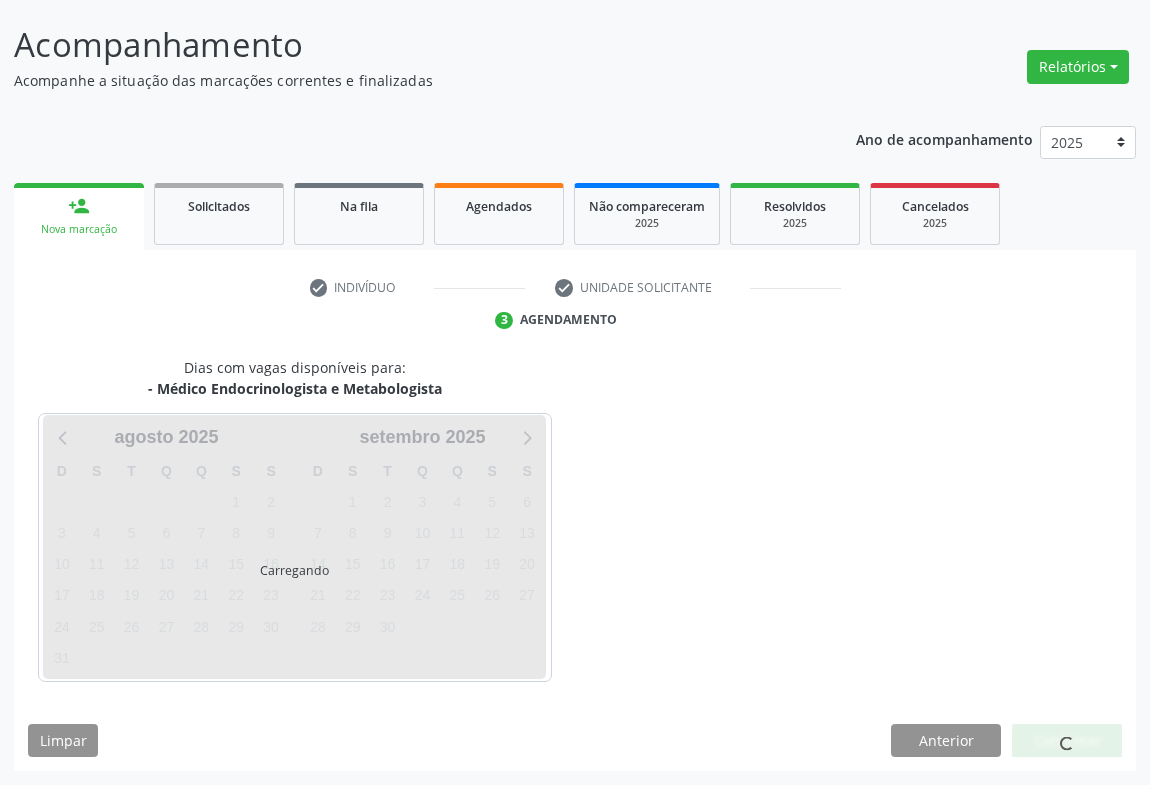 scroll, scrollTop: 115, scrollLeft: 0, axis: vertical 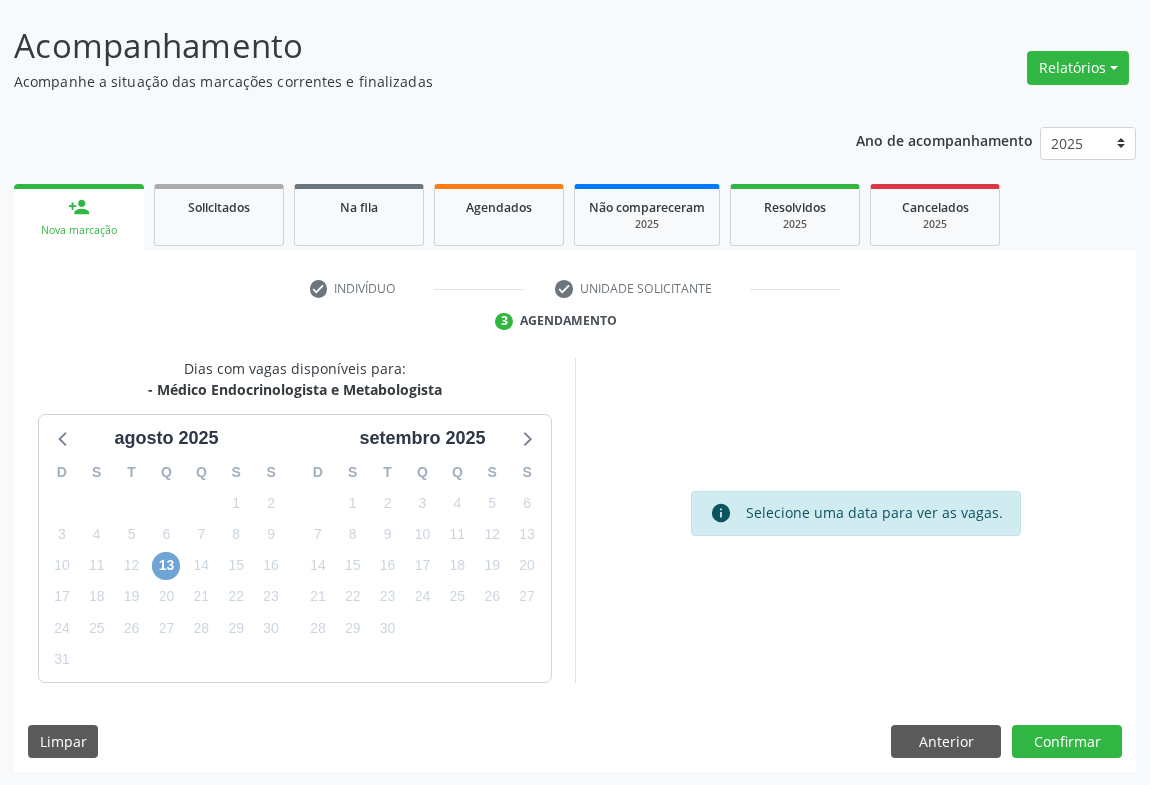 click on "13" at bounding box center (166, 566) 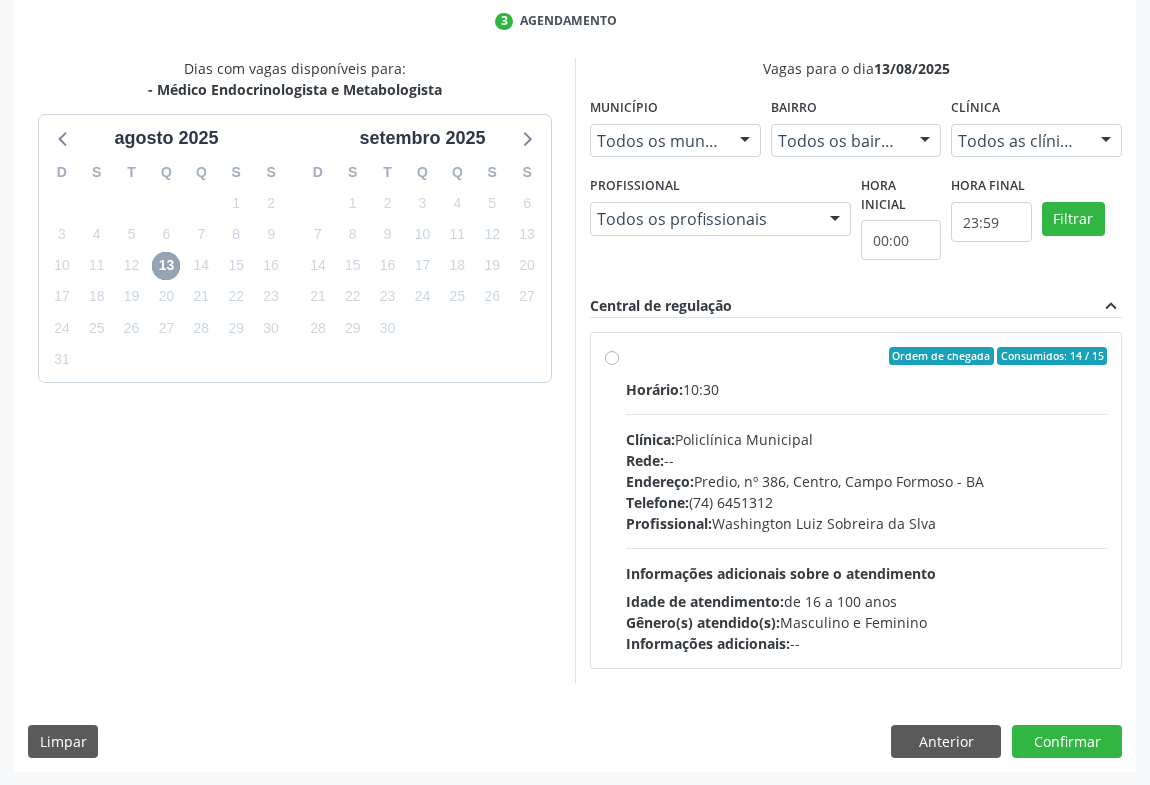 scroll, scrollTop: 142, scrollLeft: 0, axis: vertical 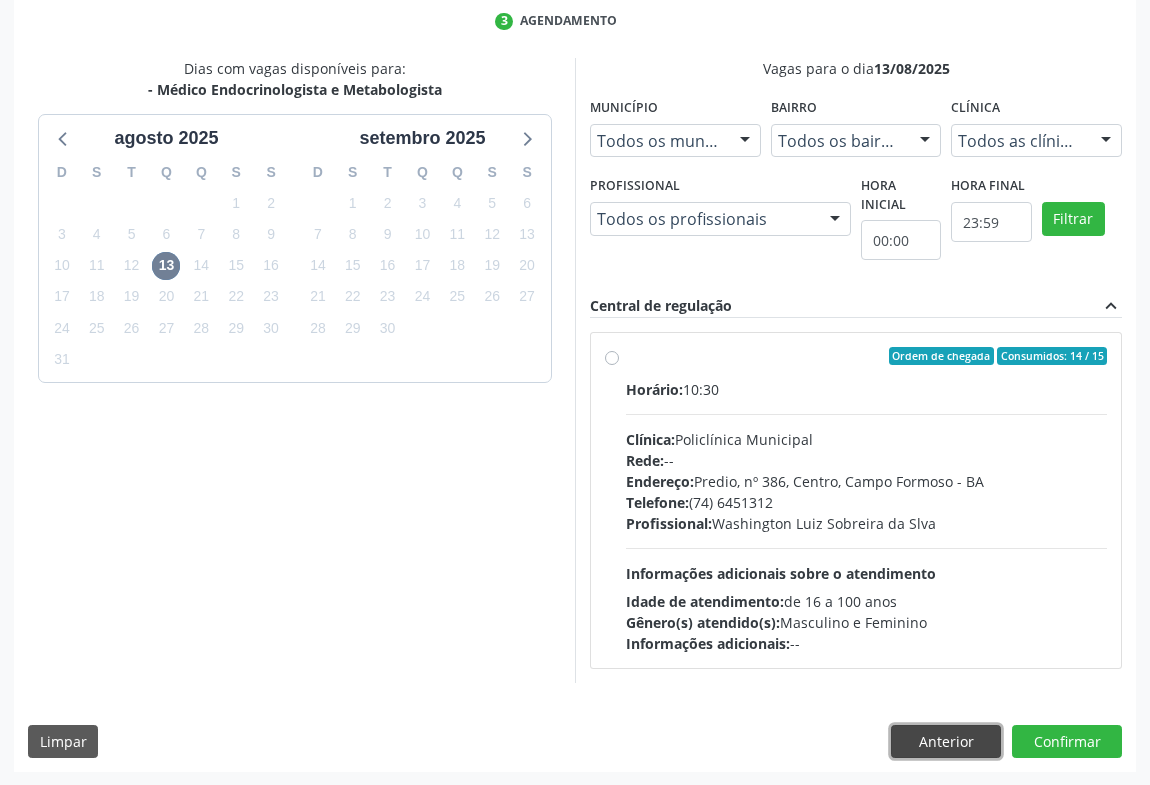 click on "Anterior" at bounding box center (946, 742) 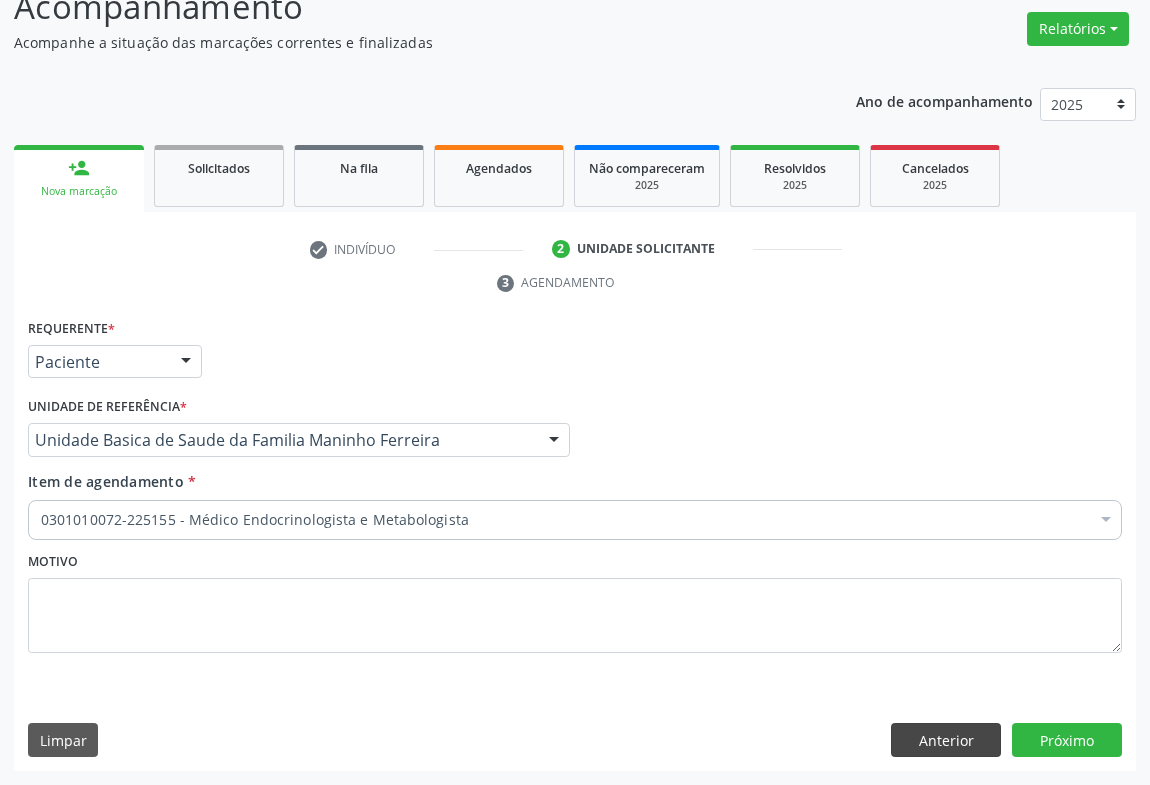 scroll, scrollTop: 152, scrollLeft: 0, axis: vertical 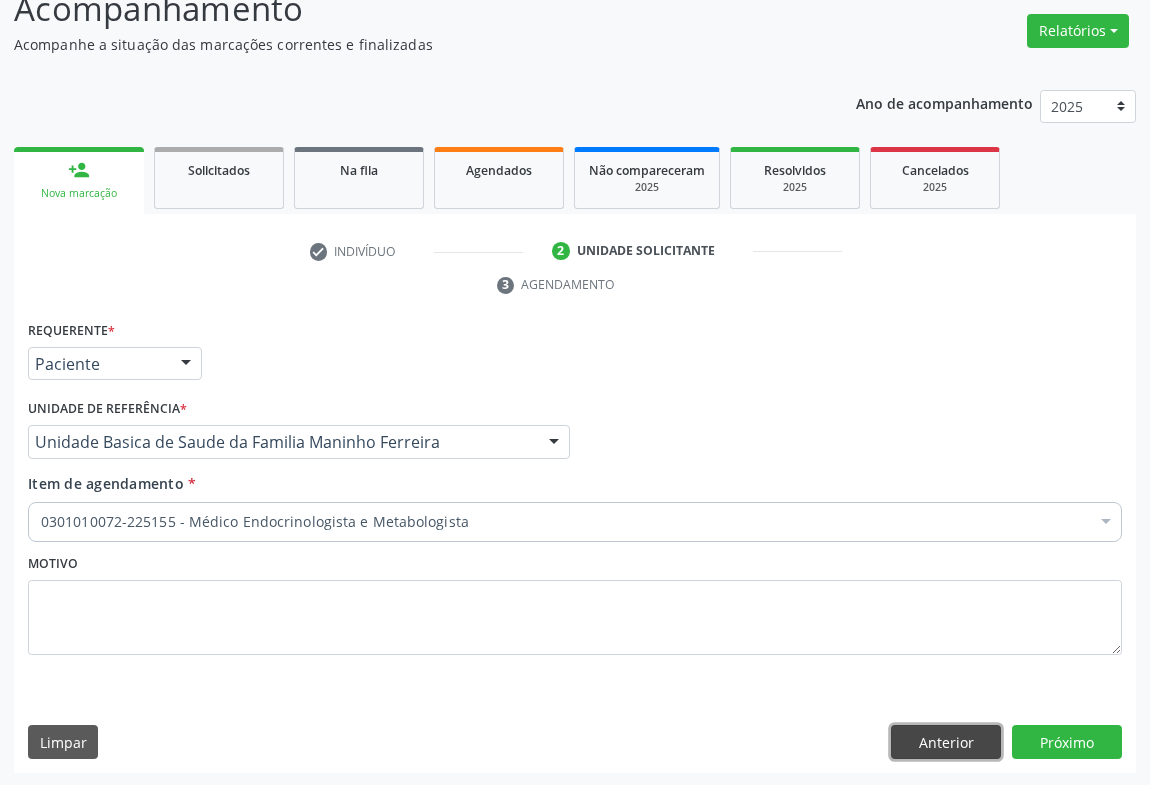 click on "Anterior" at bounding box center [946, 742] 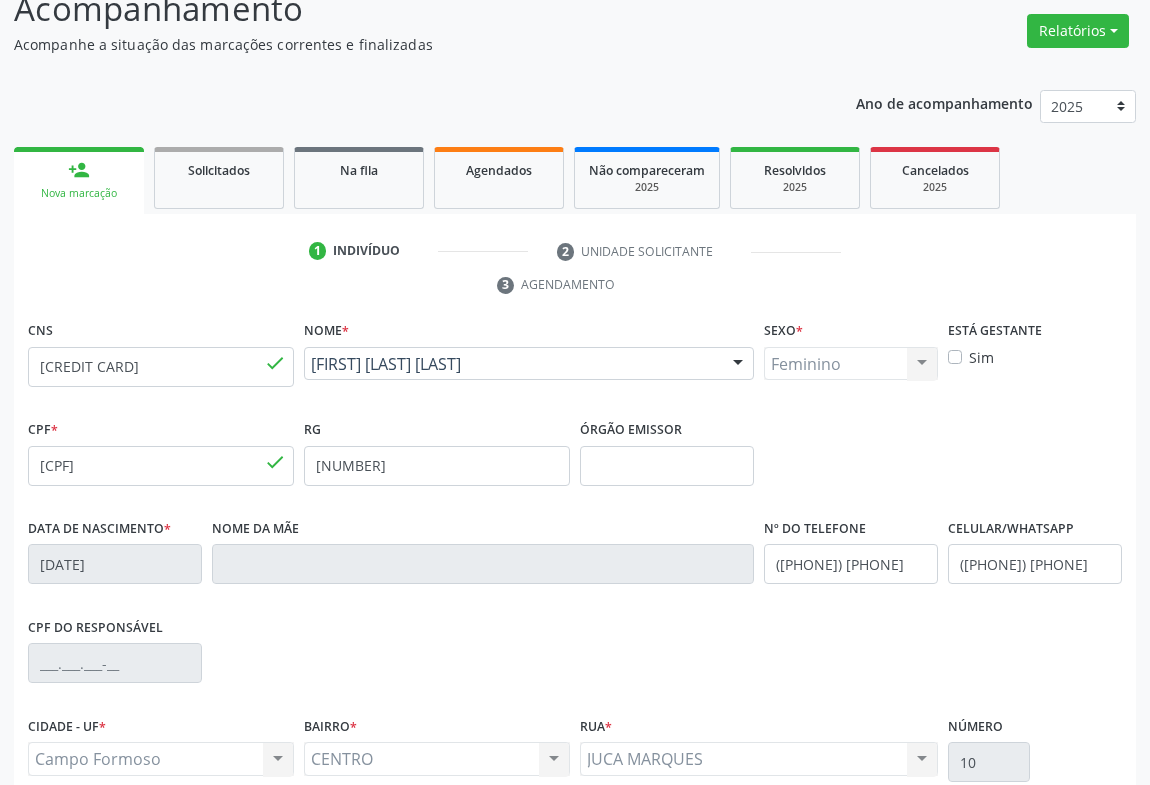 scroll, scrollTop: 331, scrollLeft: 0, axis: vertical 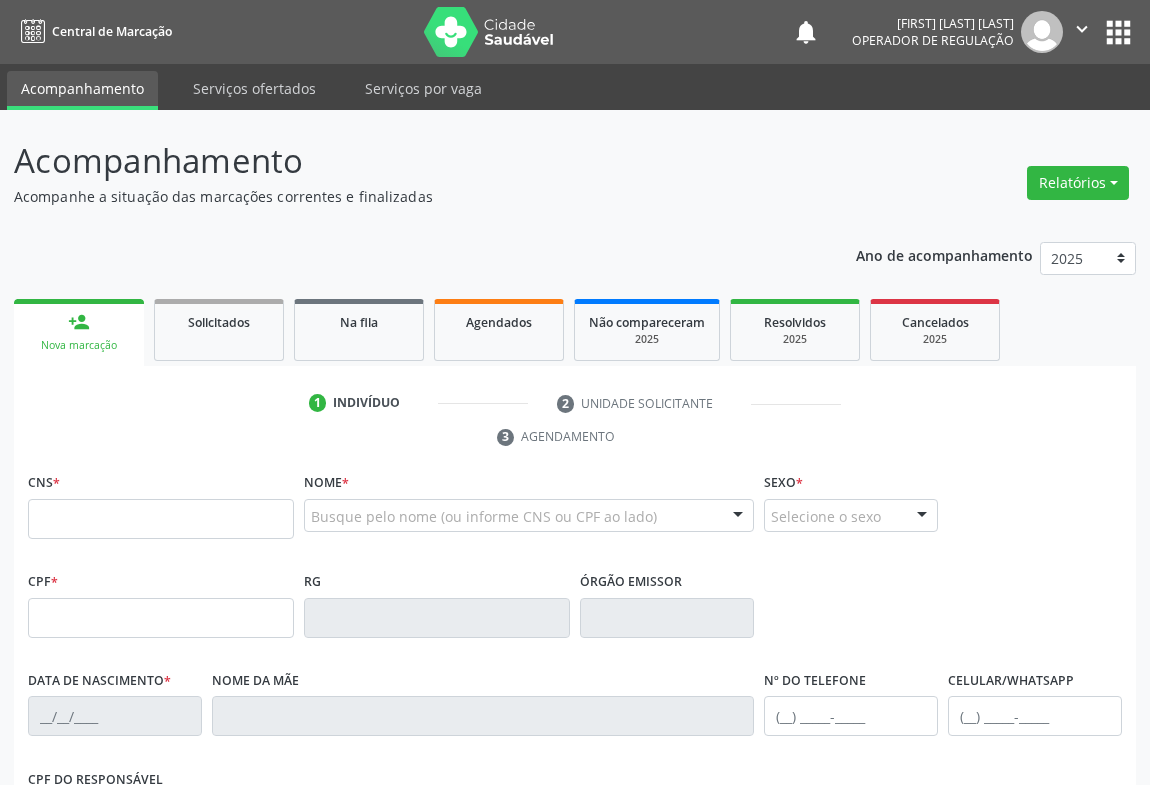 click at bounding box center [161, 519] 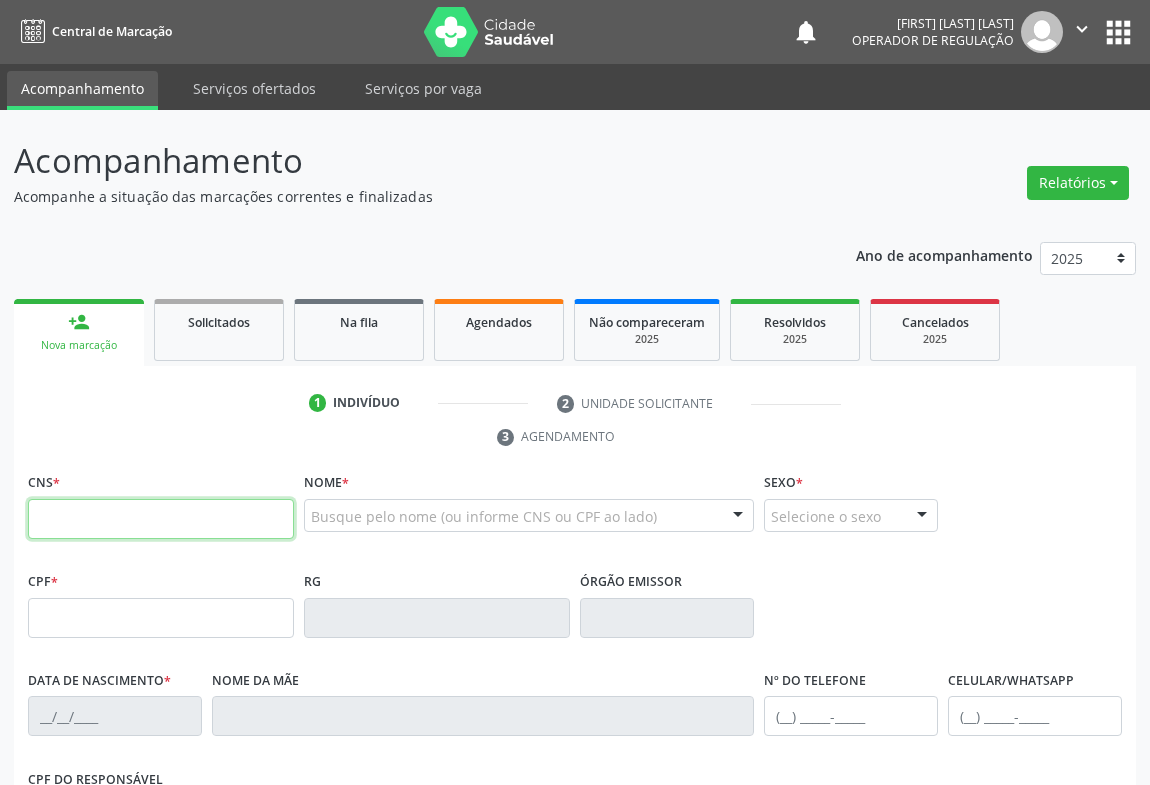 click at bounding box center (161, 519) 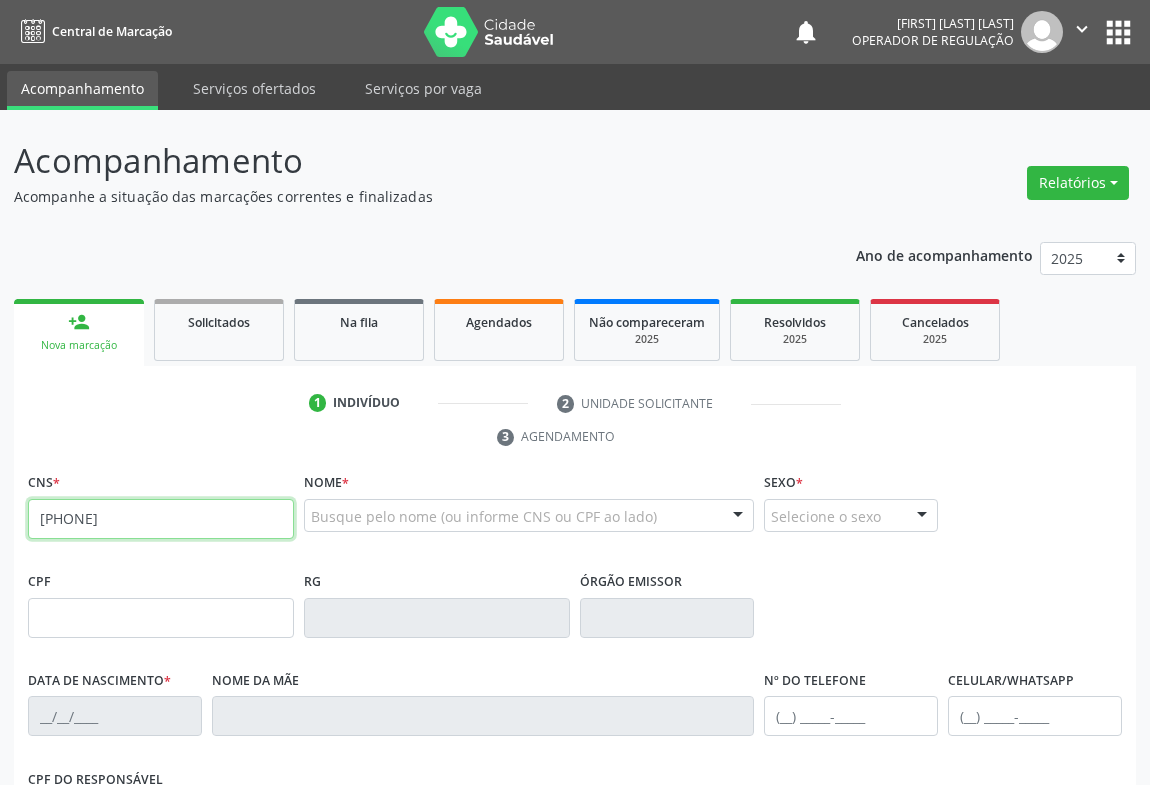 type on "706 0038 8529 6342" 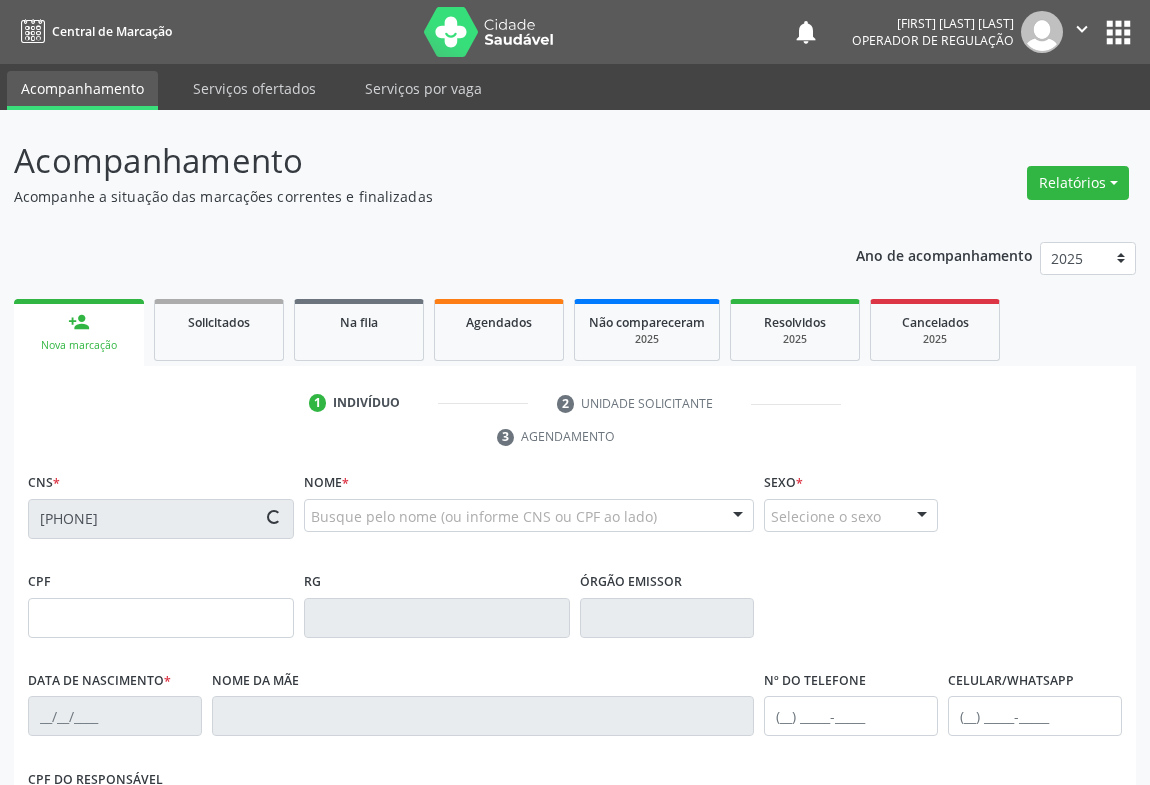 type on "30784539865" 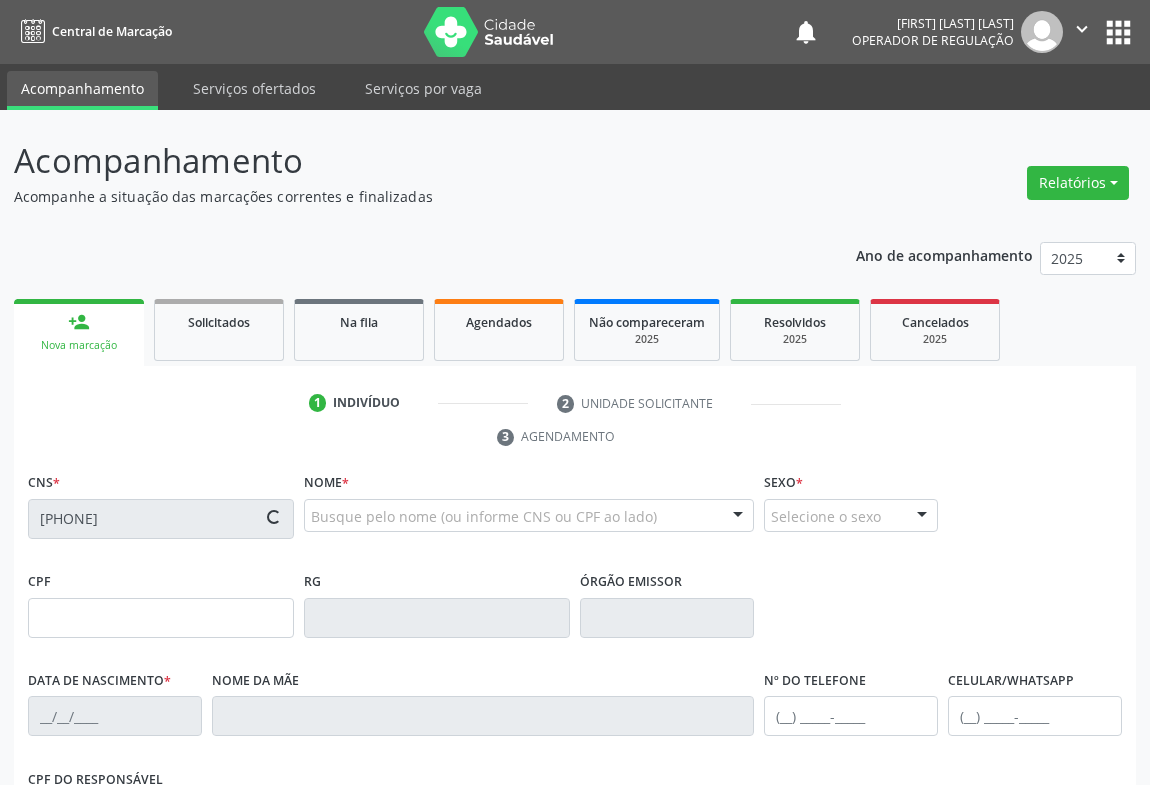 type on "S/N" 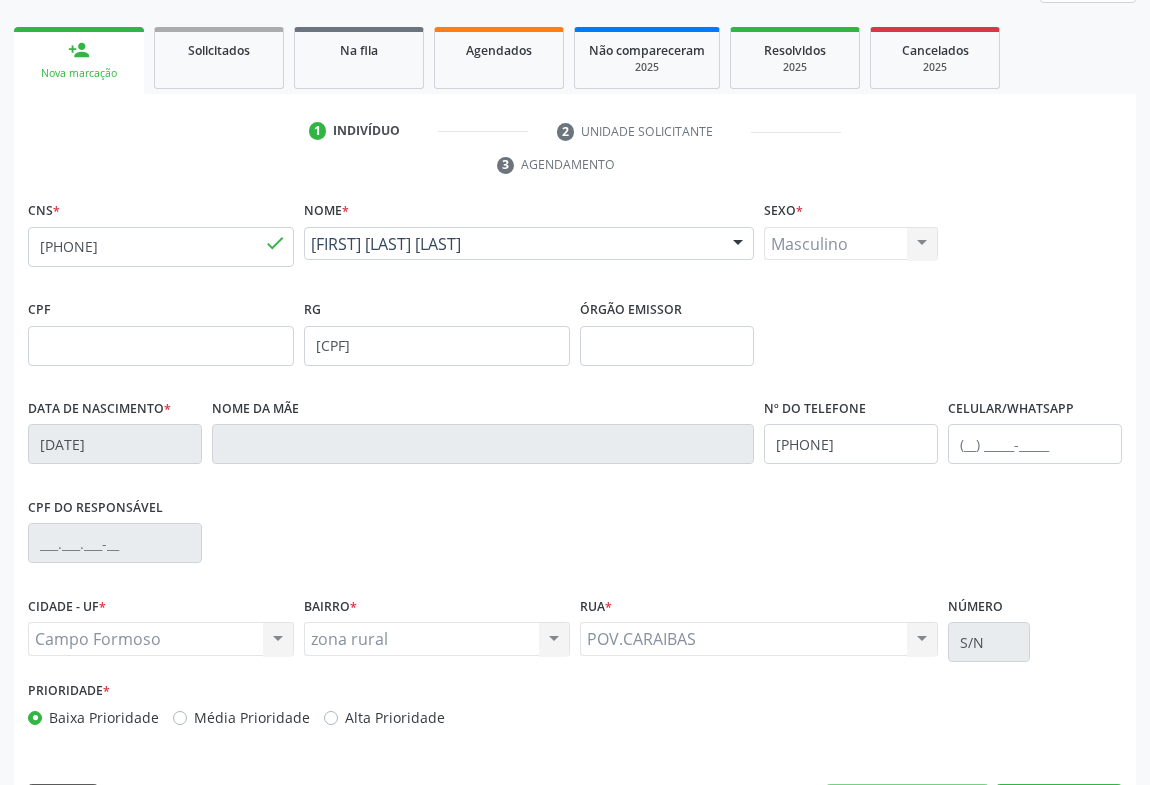 scroll, scrollTop: 331, scrollLeft: 0, axis: vertical 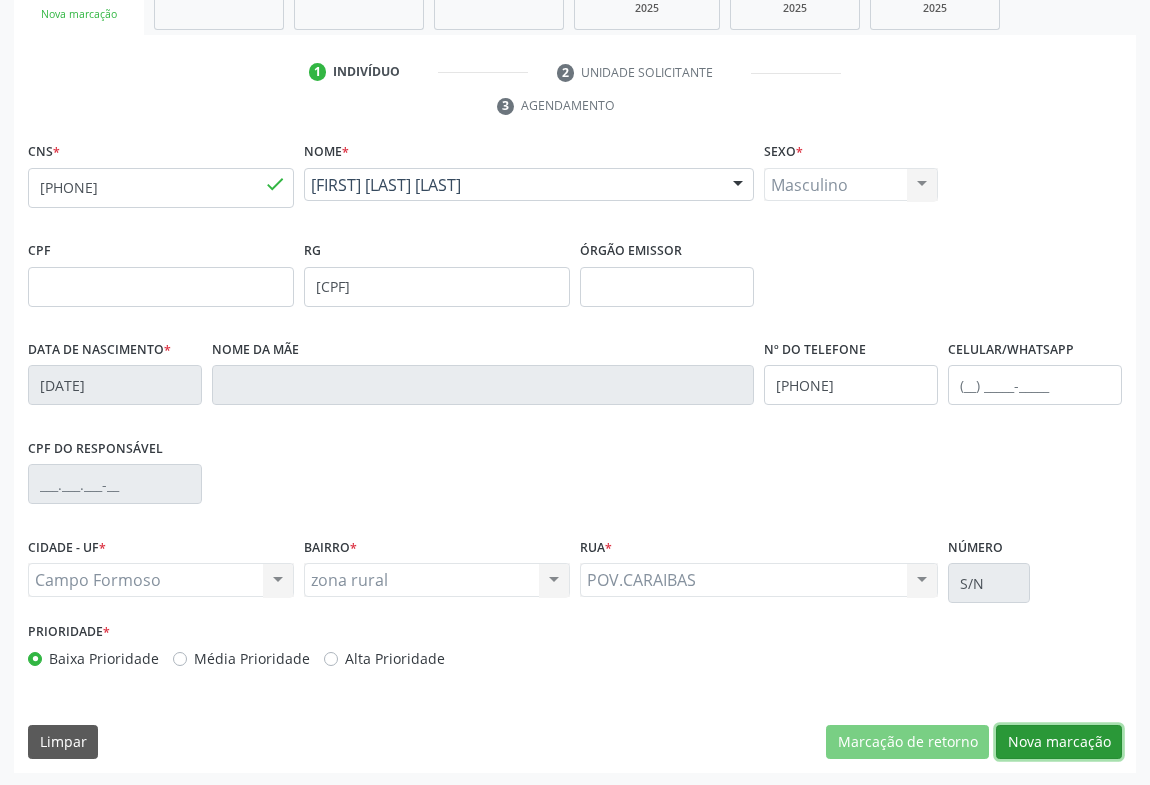 click on "Nova marcação" at bounding box center (1059, 742) 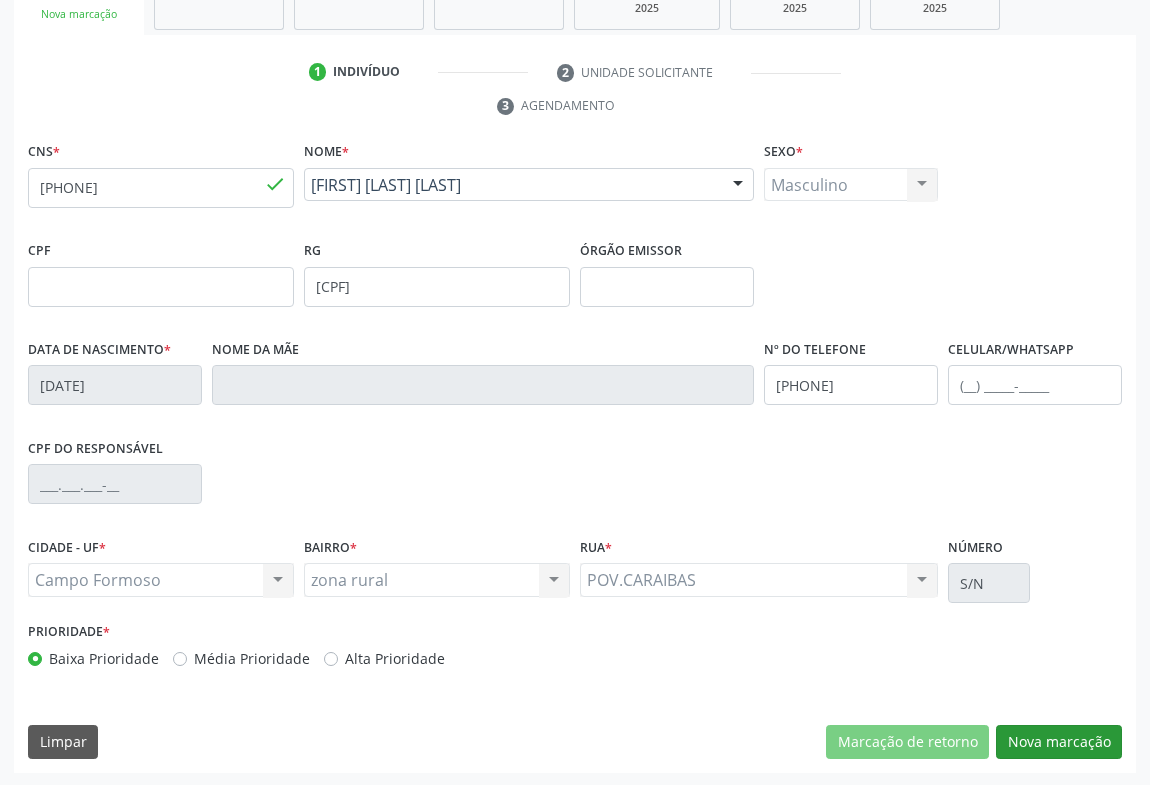 scroll, scrollTop: 152, scrollLeft: 0, axis: vertical 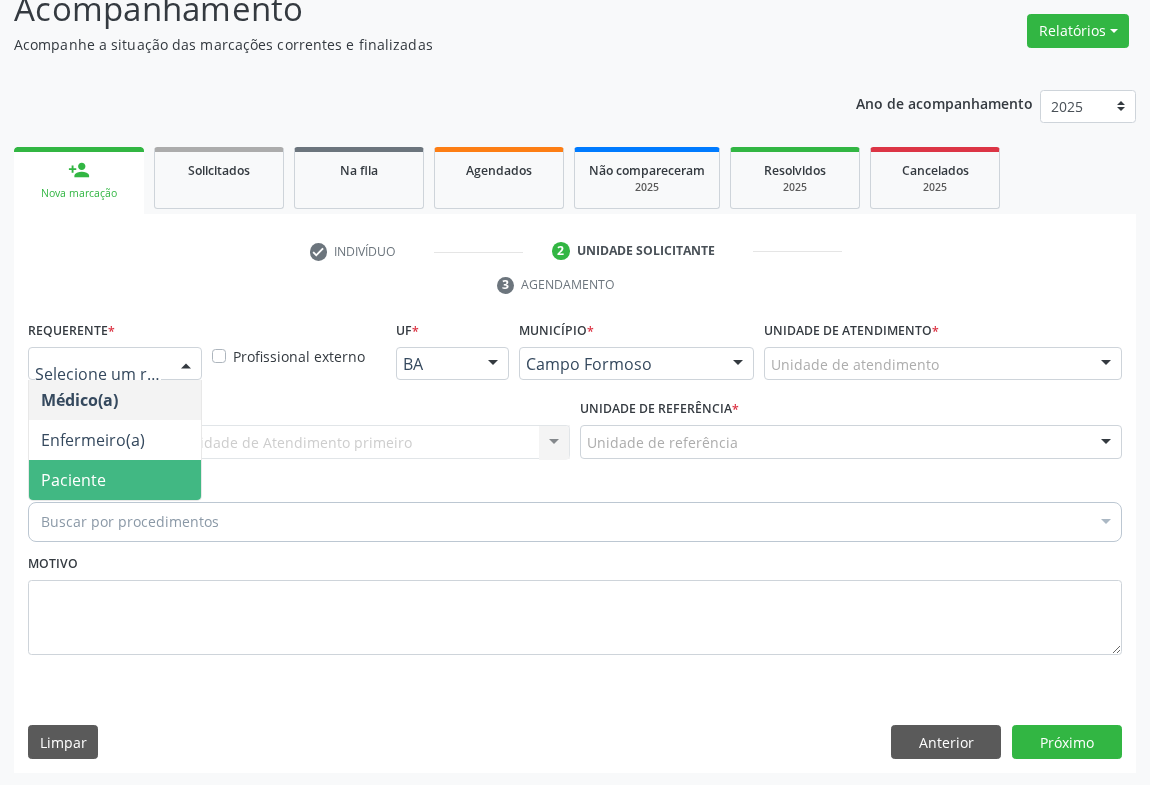 click on "Paciente" at bounding box center [73, 480] 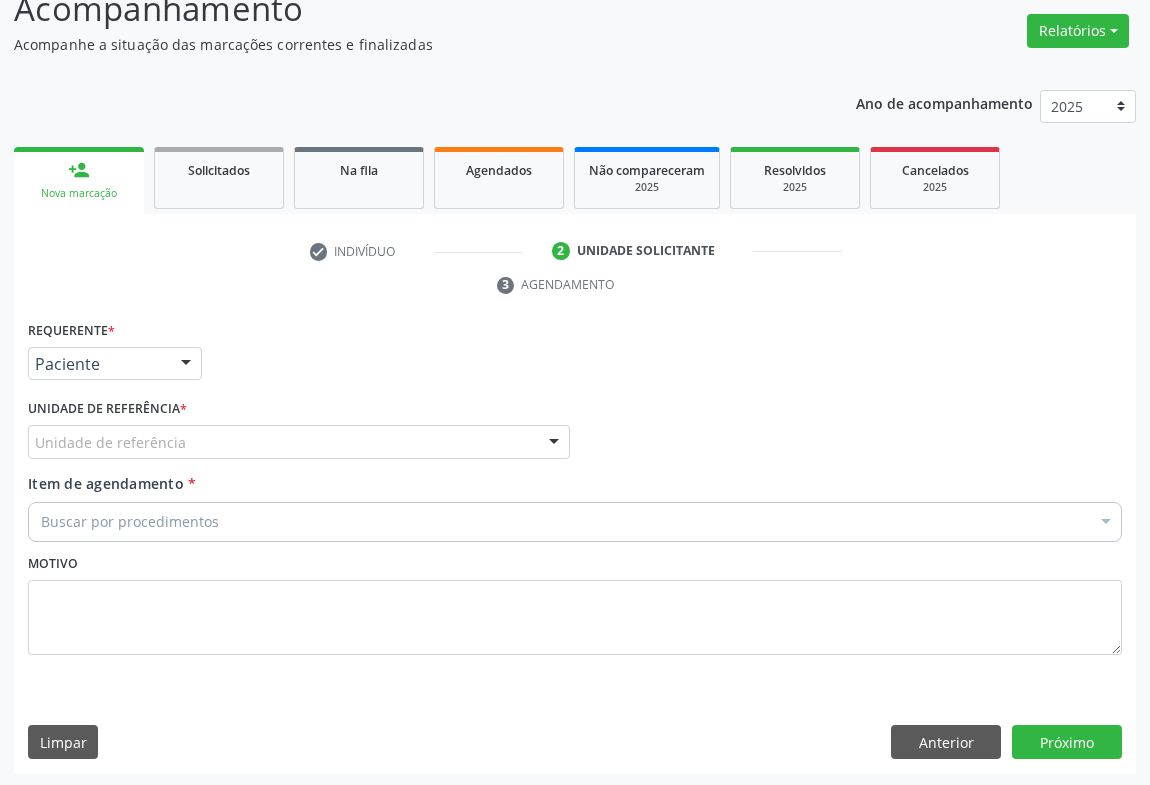drag, startPoint x: 160, startPoint y: 445, endPoint x: 169, endPoint y: 484, distance: 40.024994 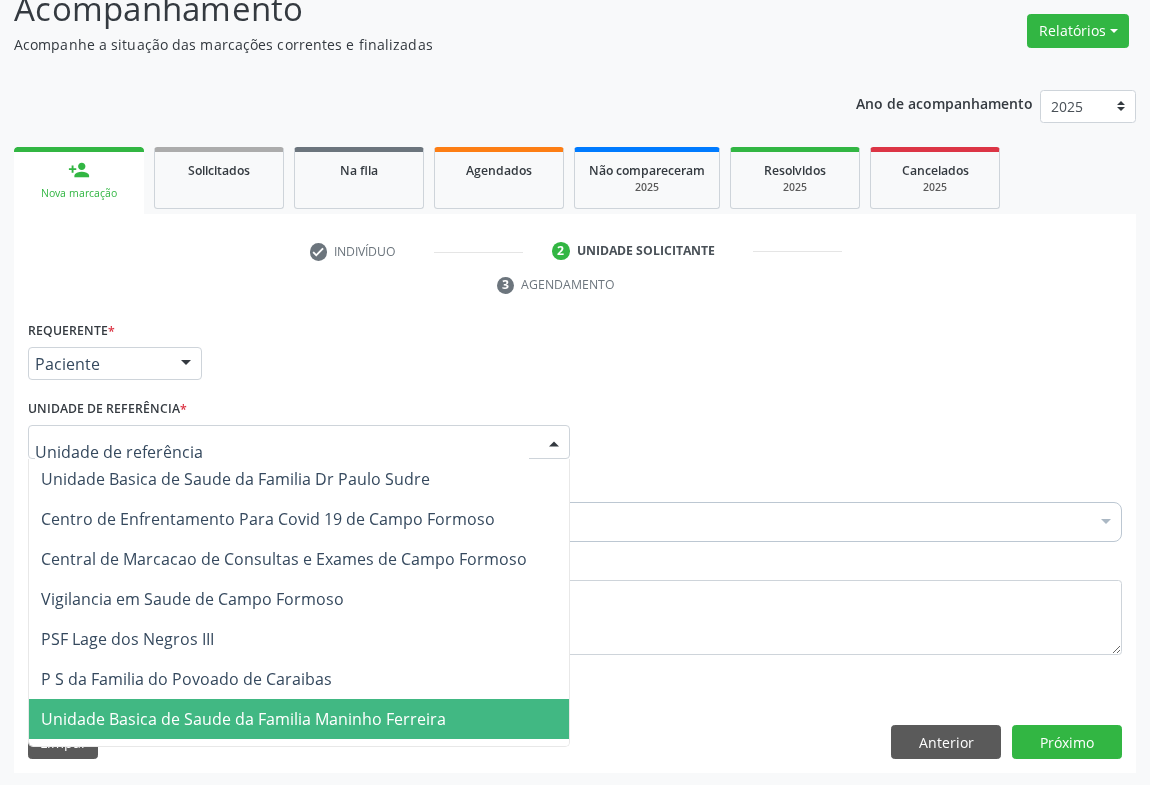 click on "Unidade Basica de Saude da Familia Maninho Ferreira" at bounding box center (243, 719) 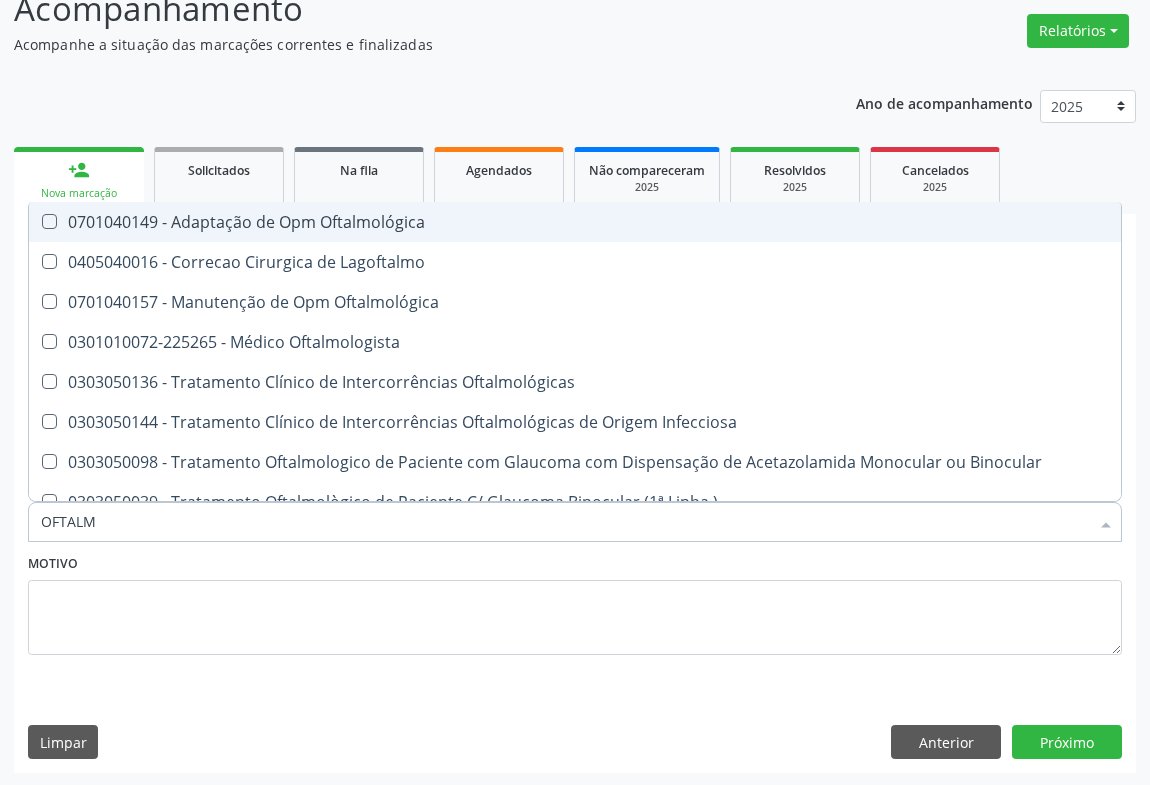 type on "OFTALMO" 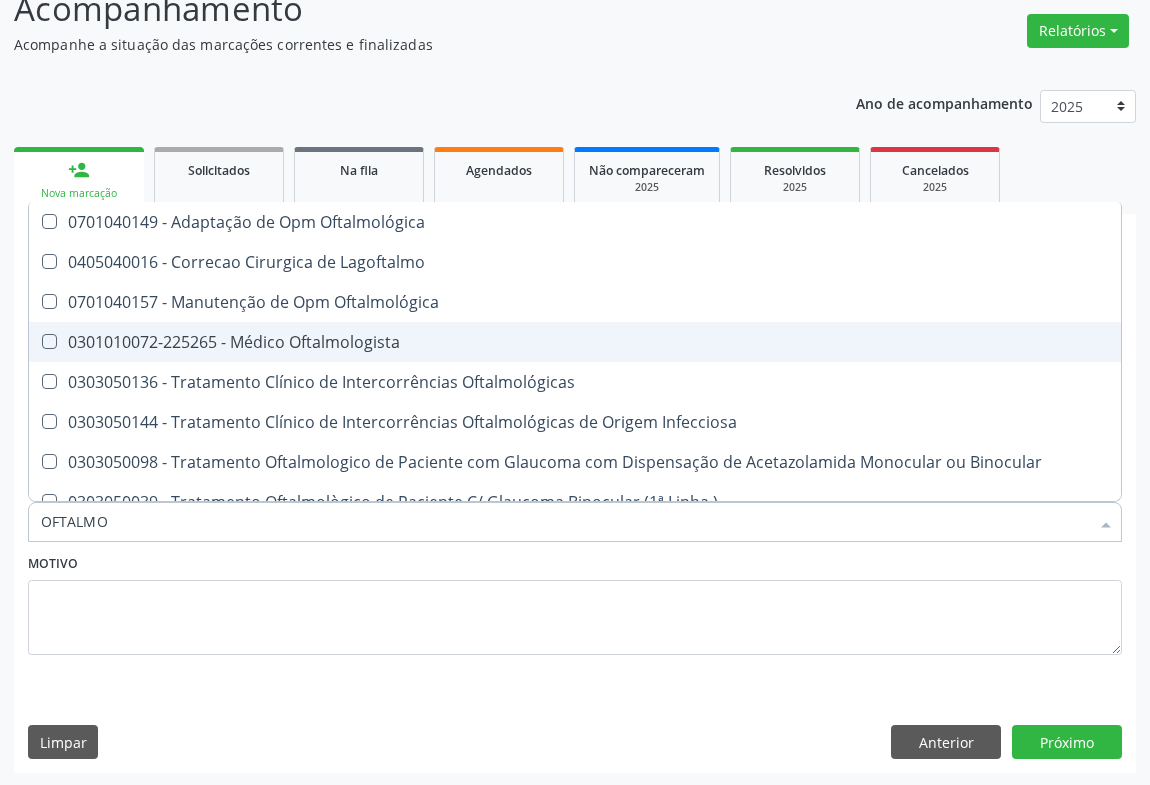 click on "0301010072-225265 - Médico Oftalmologista" at bounding box center (575, 342) 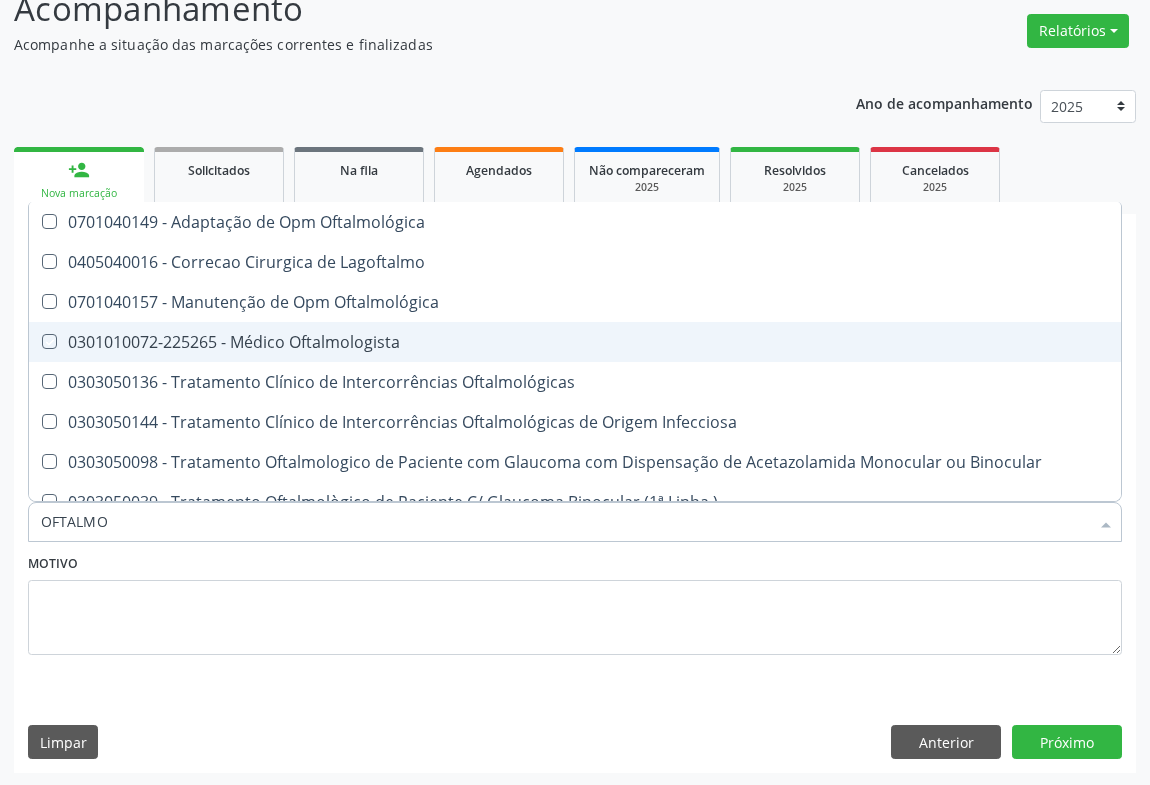checkbox on "true" 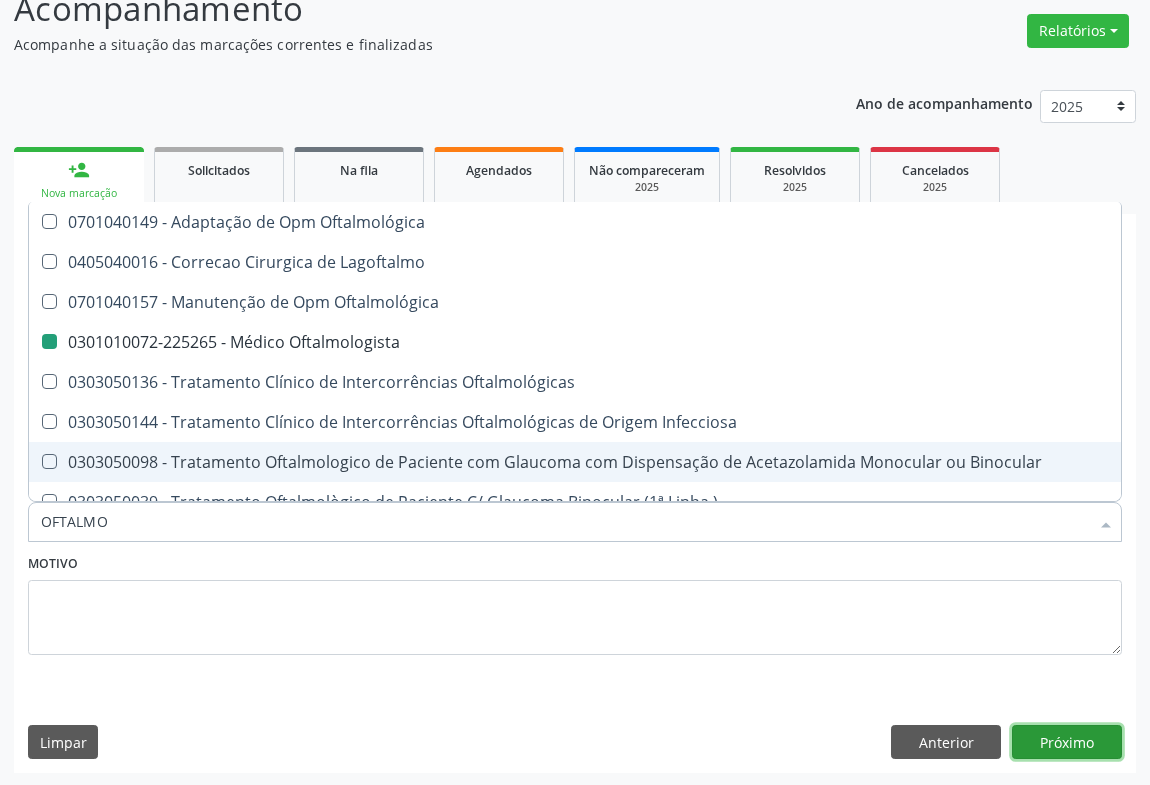 click on "Próximo" at bounding box center [1067, 742] 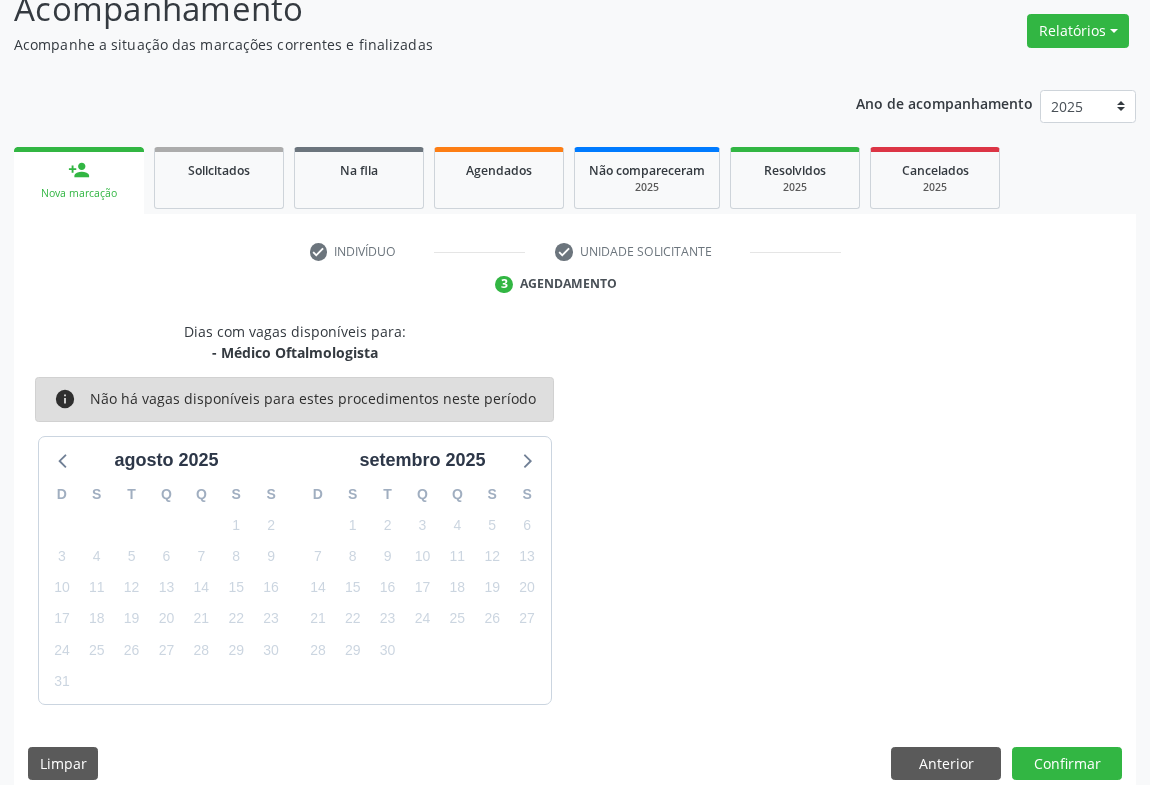 scroll, scrollTop: 174, scrollLeft: 0, axis: vertical 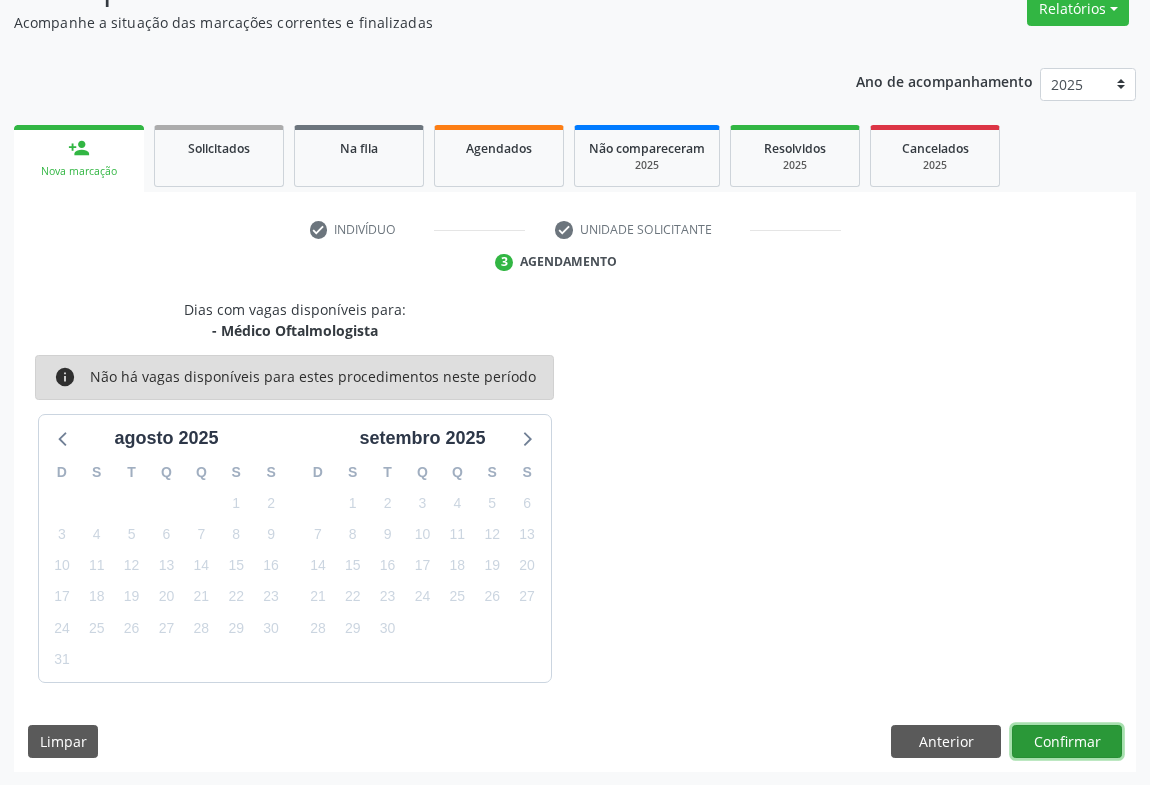 click on "Confirmar" at bounding box center (1067, 742) 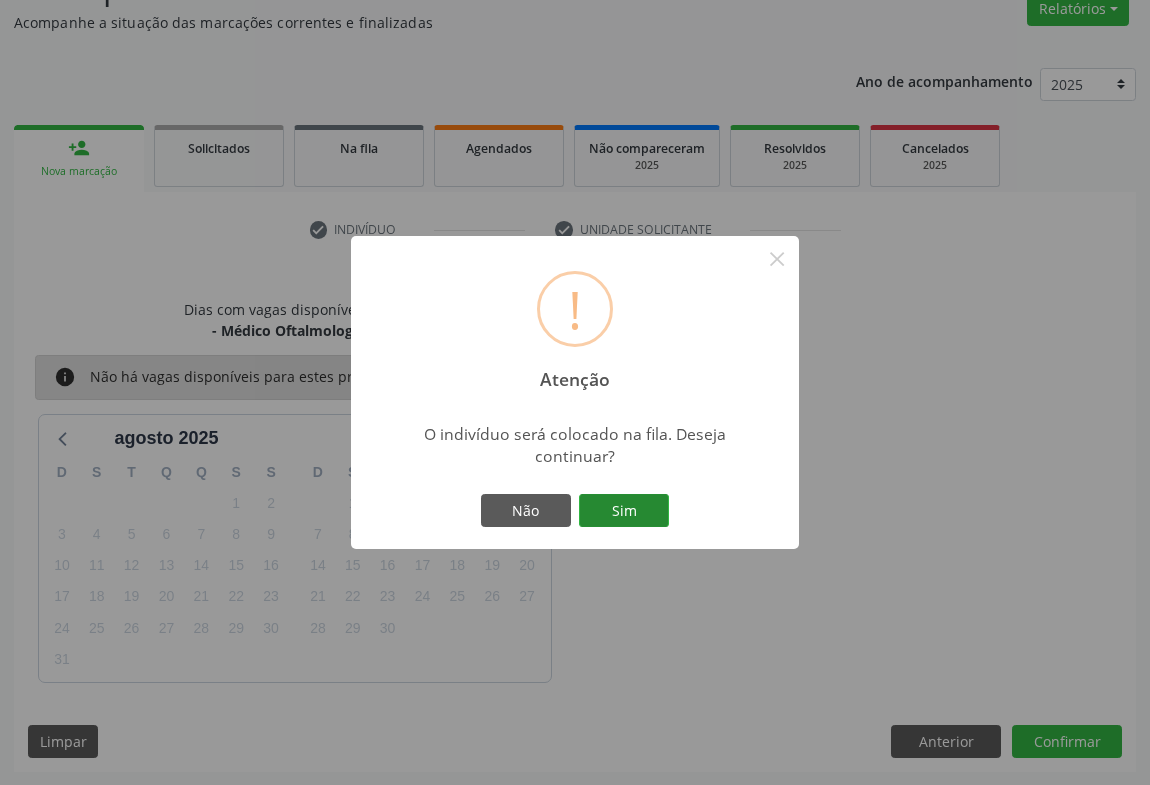 click on "Sim" at bounding box center [624, 511] 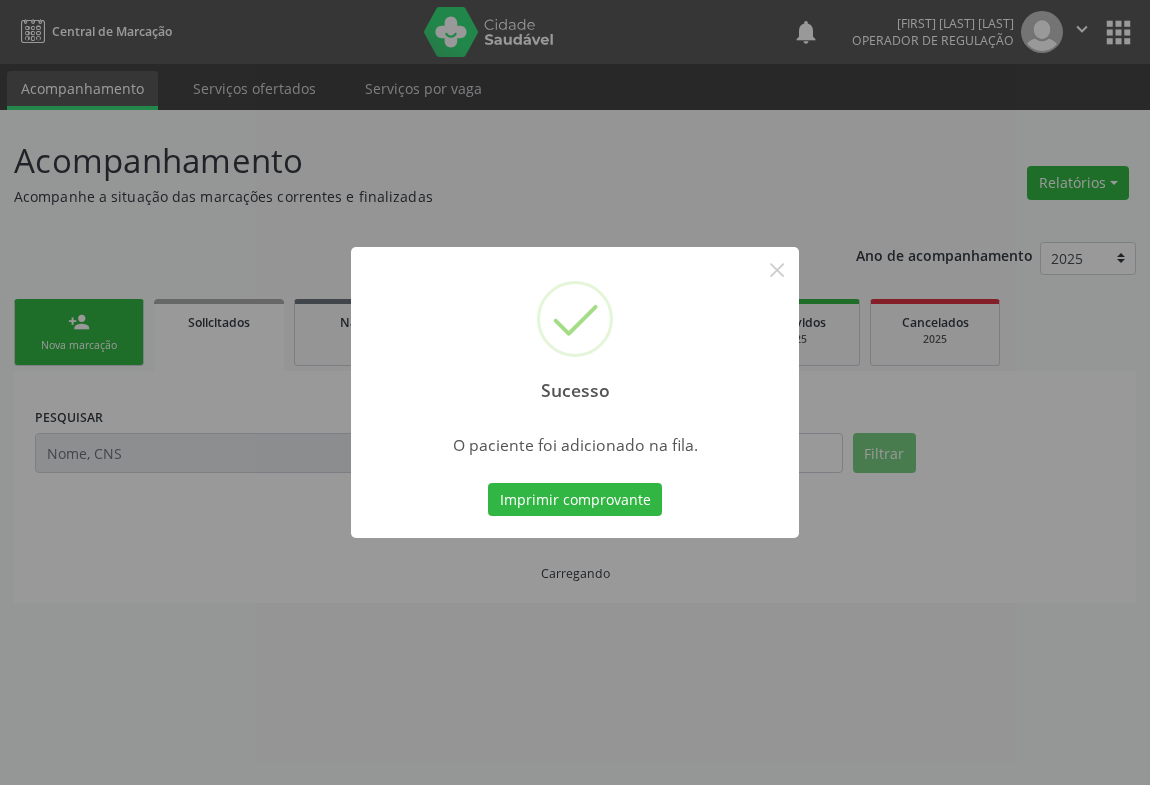 scroll, scrollTop: 0, scrollLeft: 0, axis: both 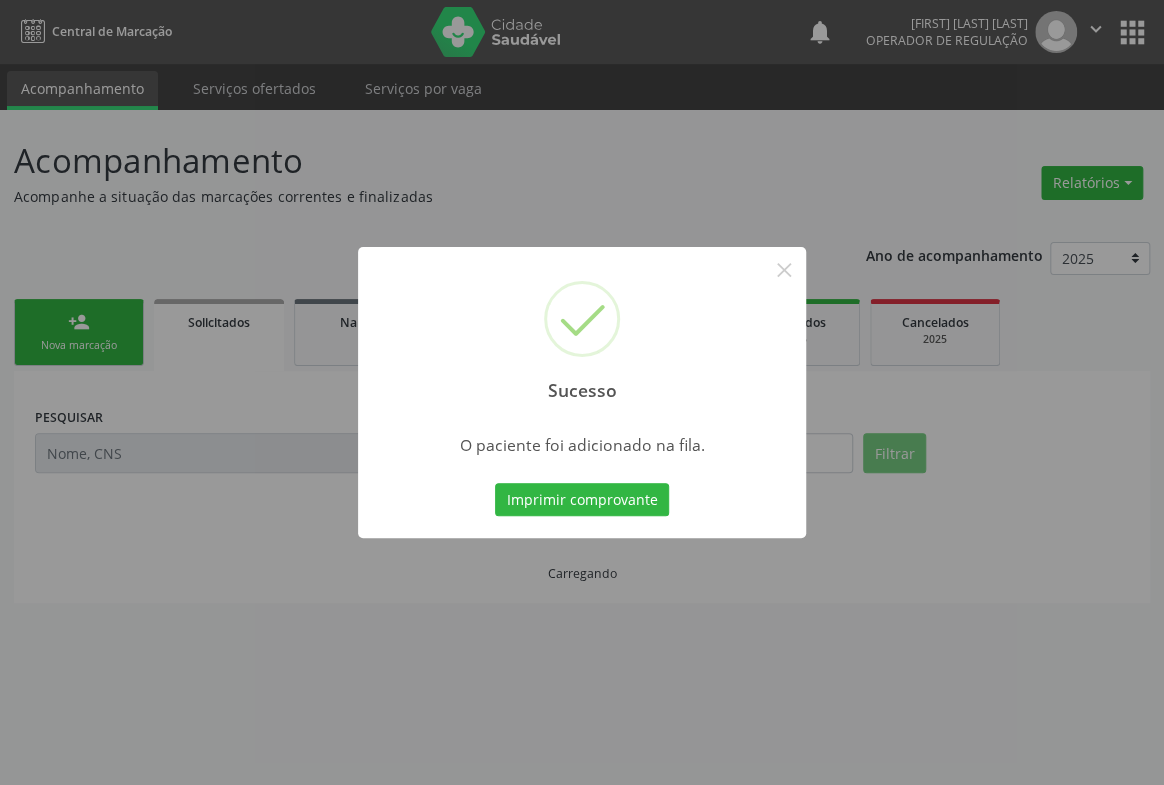 click on "Imprimir comprovante" at bounding box center (582, 500) 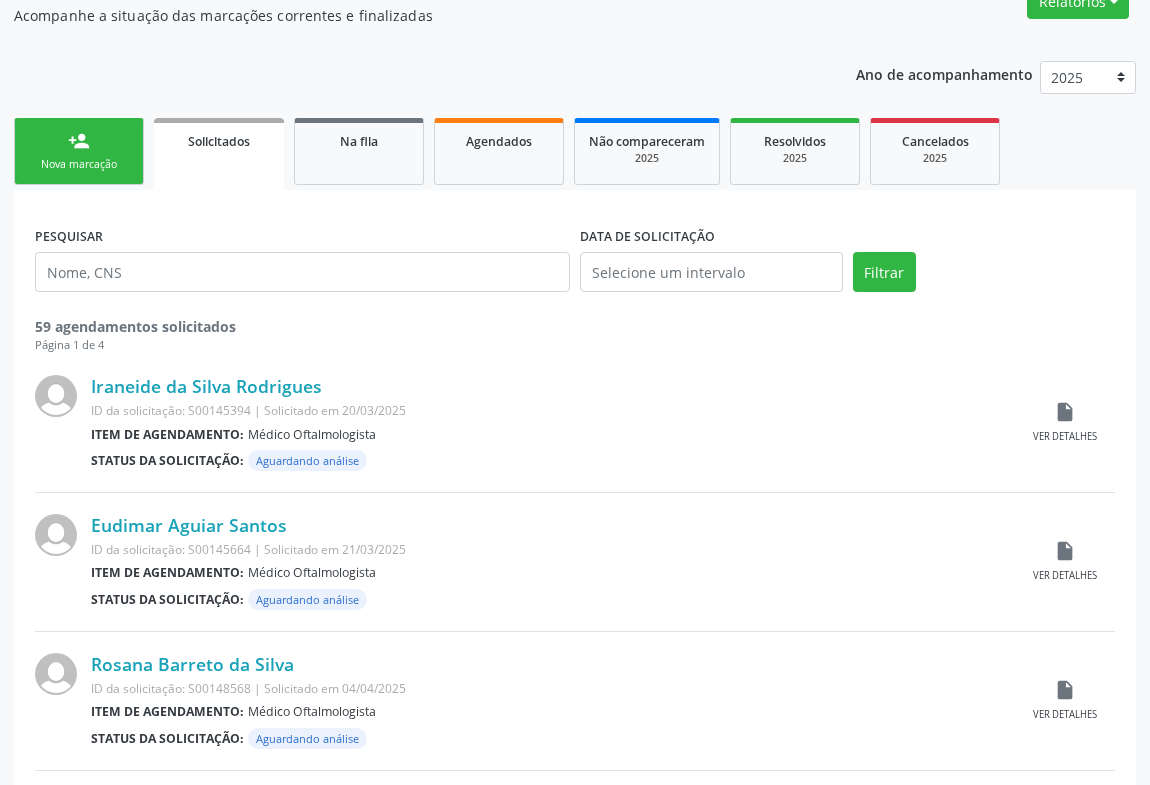 scroll, scrollTop: 0, scrollLeft: 0, axis: both 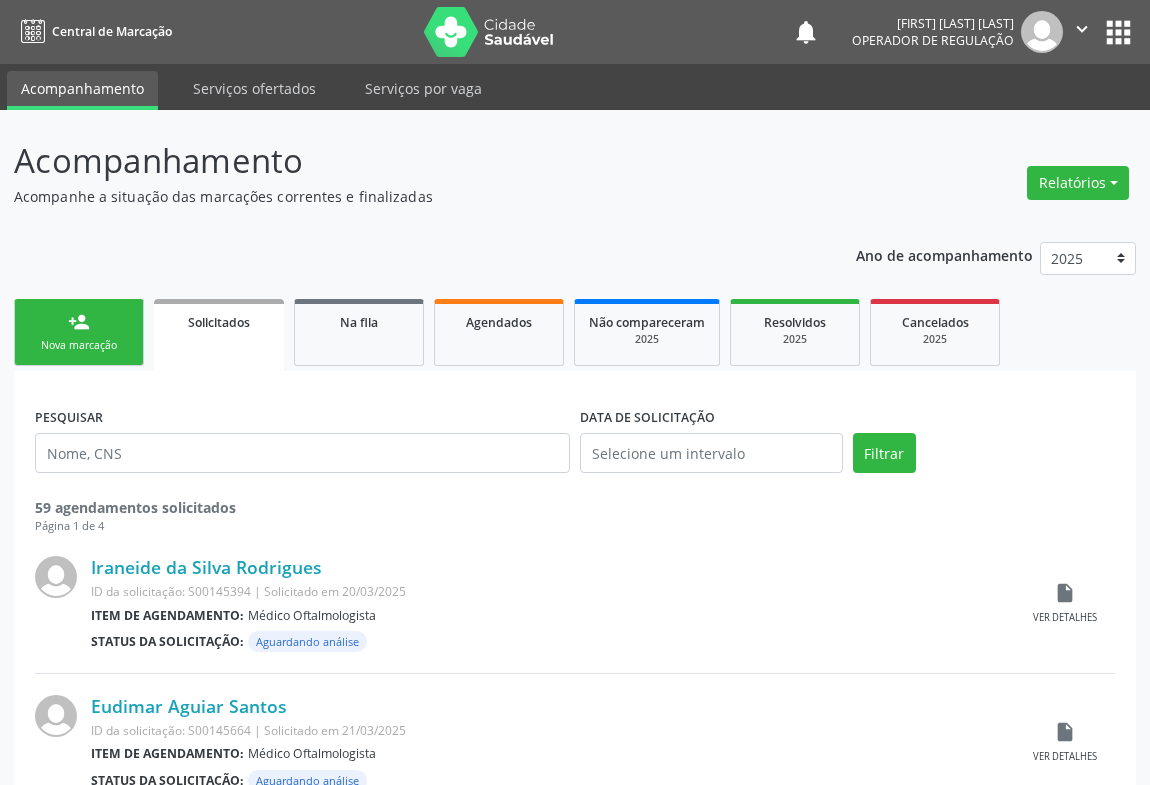 click on "" at bounding box center (1082, 29) 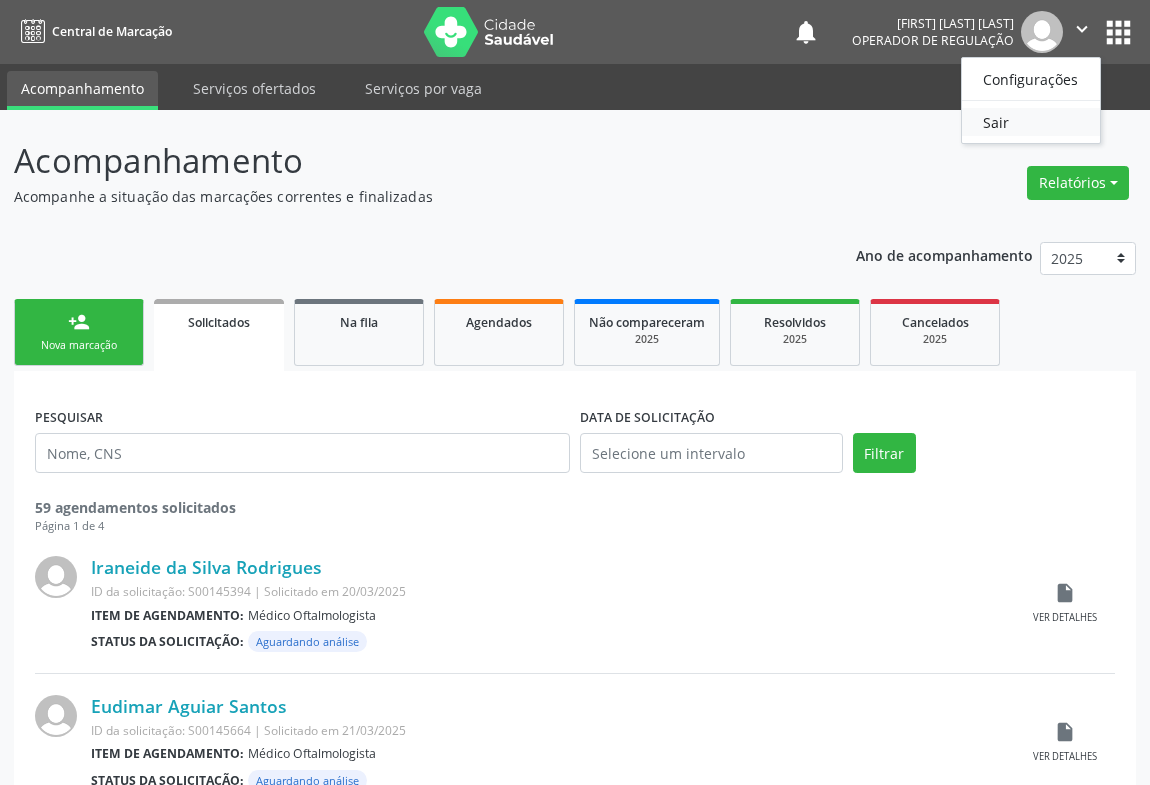 click on "Sair" at bounding box center (1031, 122) 